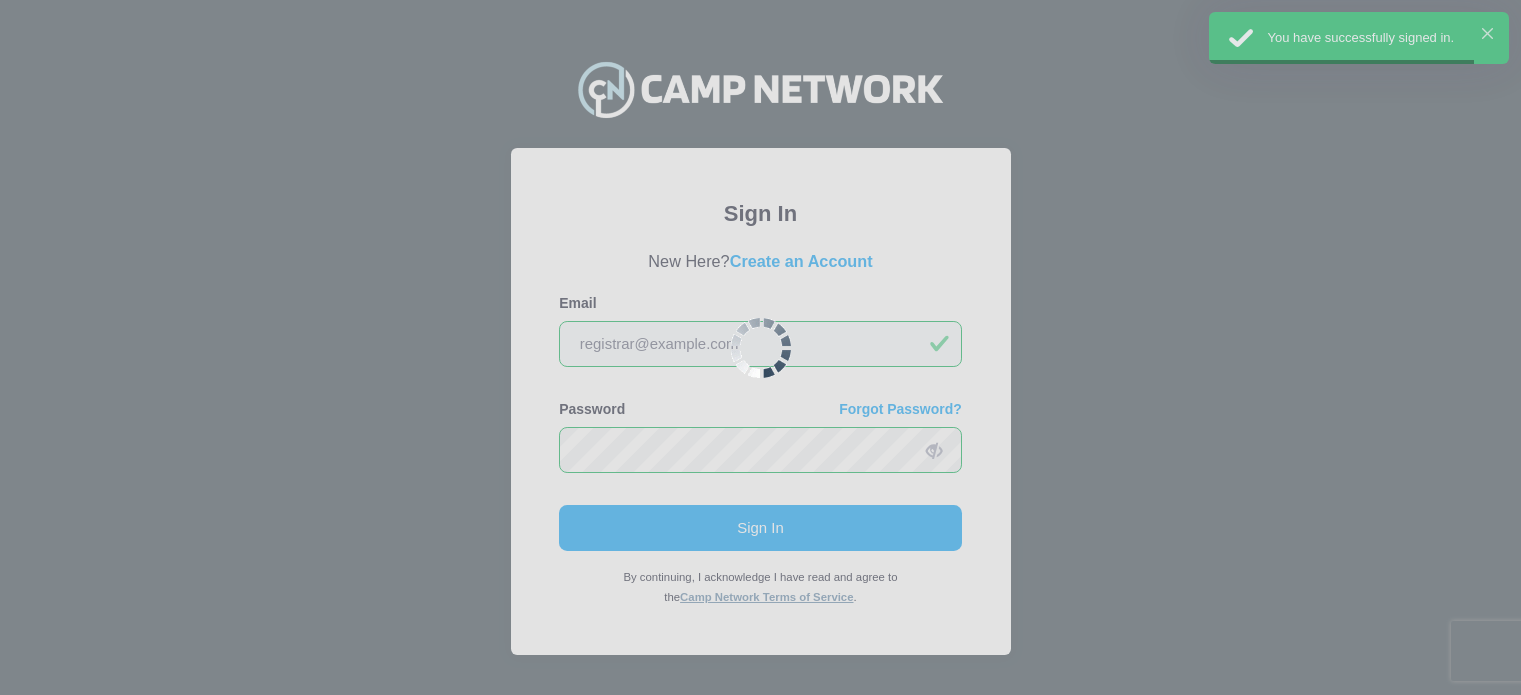 scroll, scrollTop: 0, scrollLeft: 0, axis: both 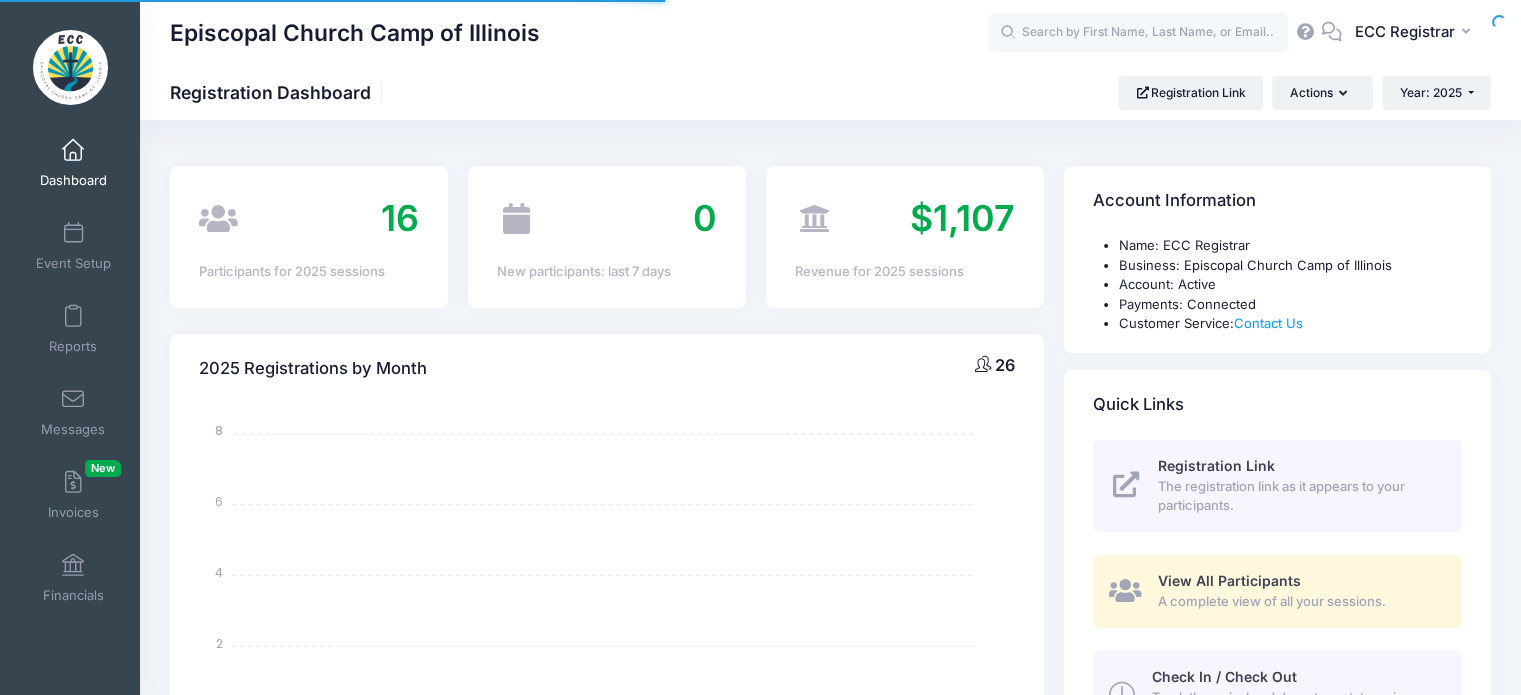 select 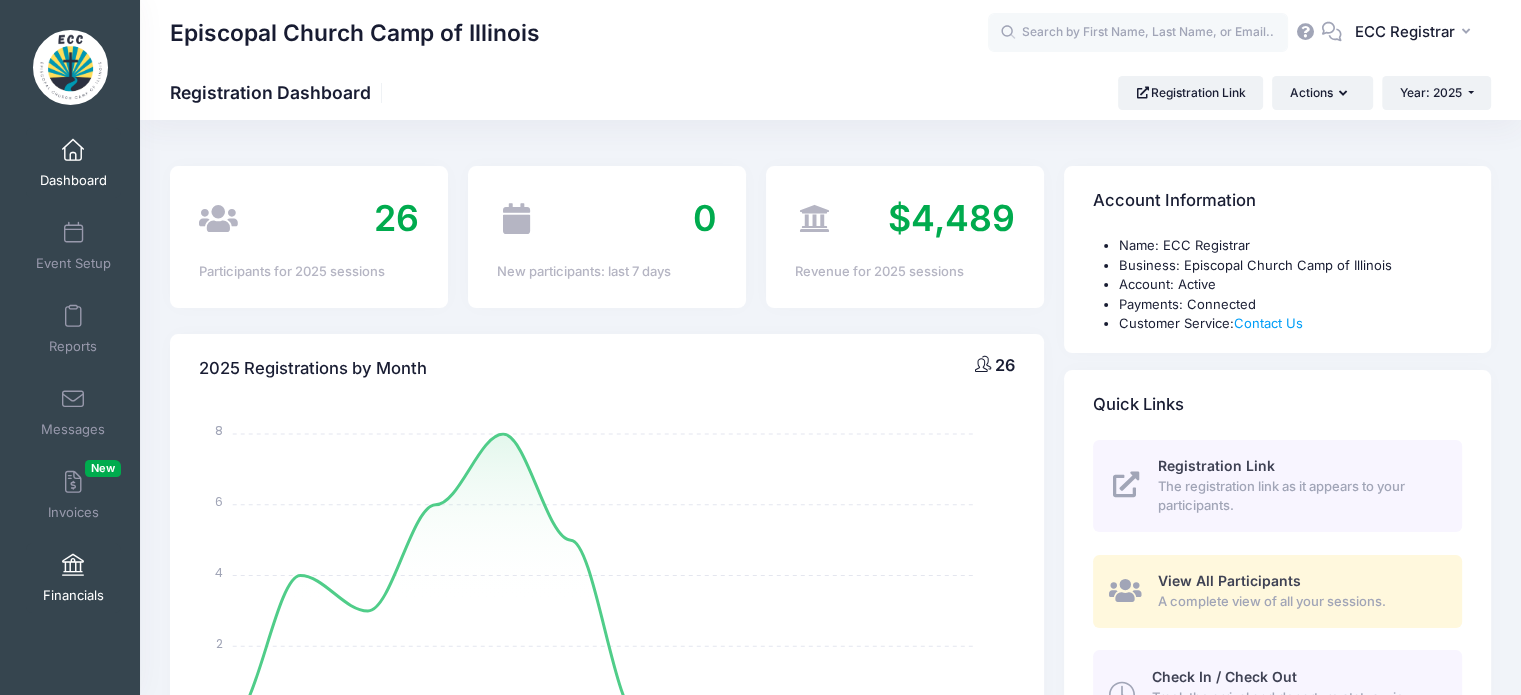 click at bounding box center (73, 566) 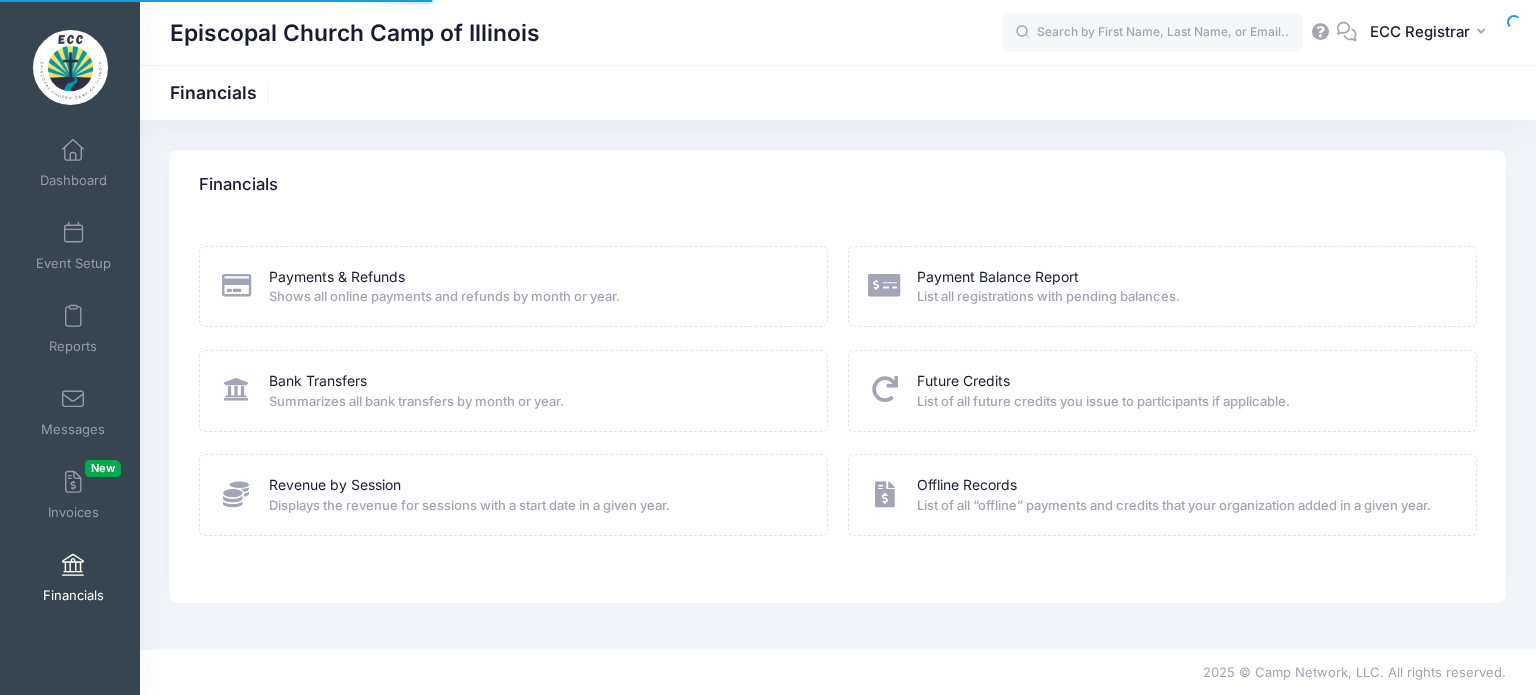 scroll, scrollTop: 0, scrollLeft: 0, axis: both 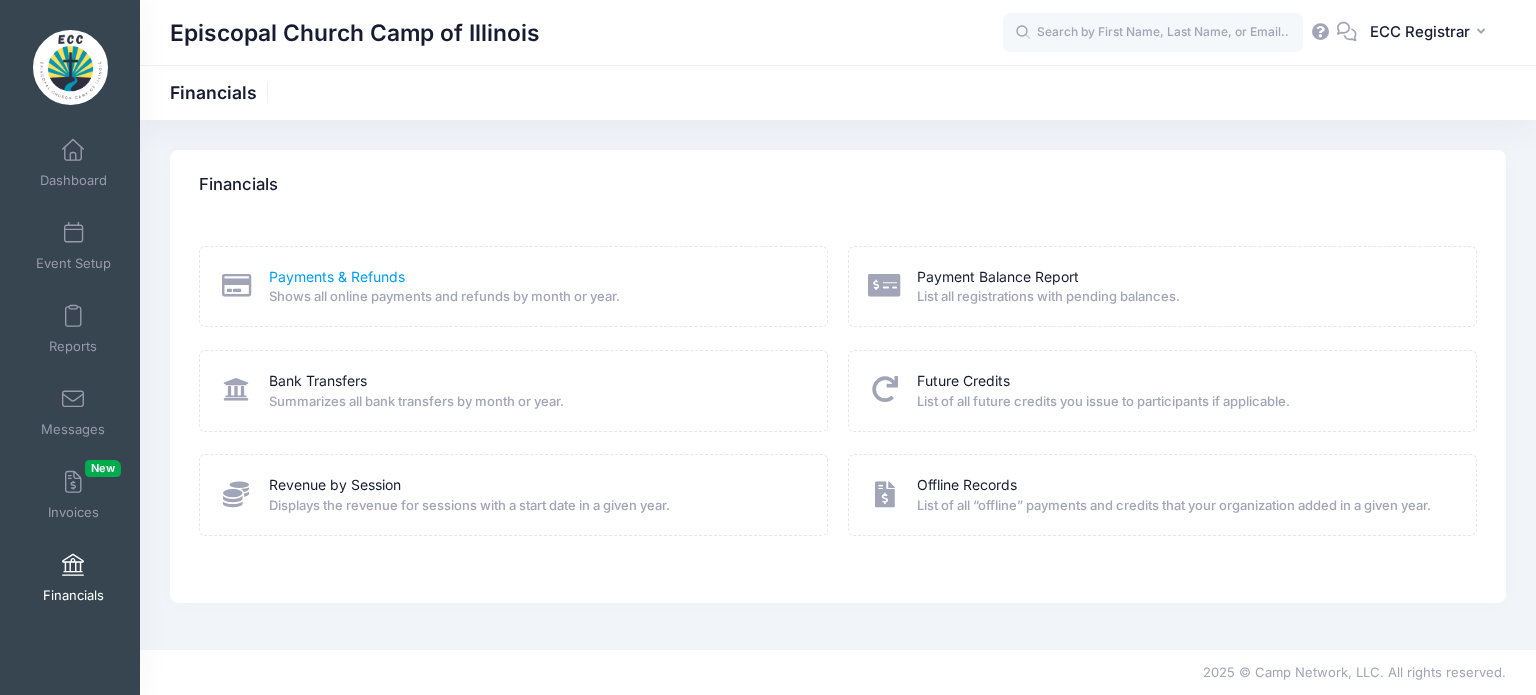 click on "Payments & Refunds" at bounding box center (337, 277) 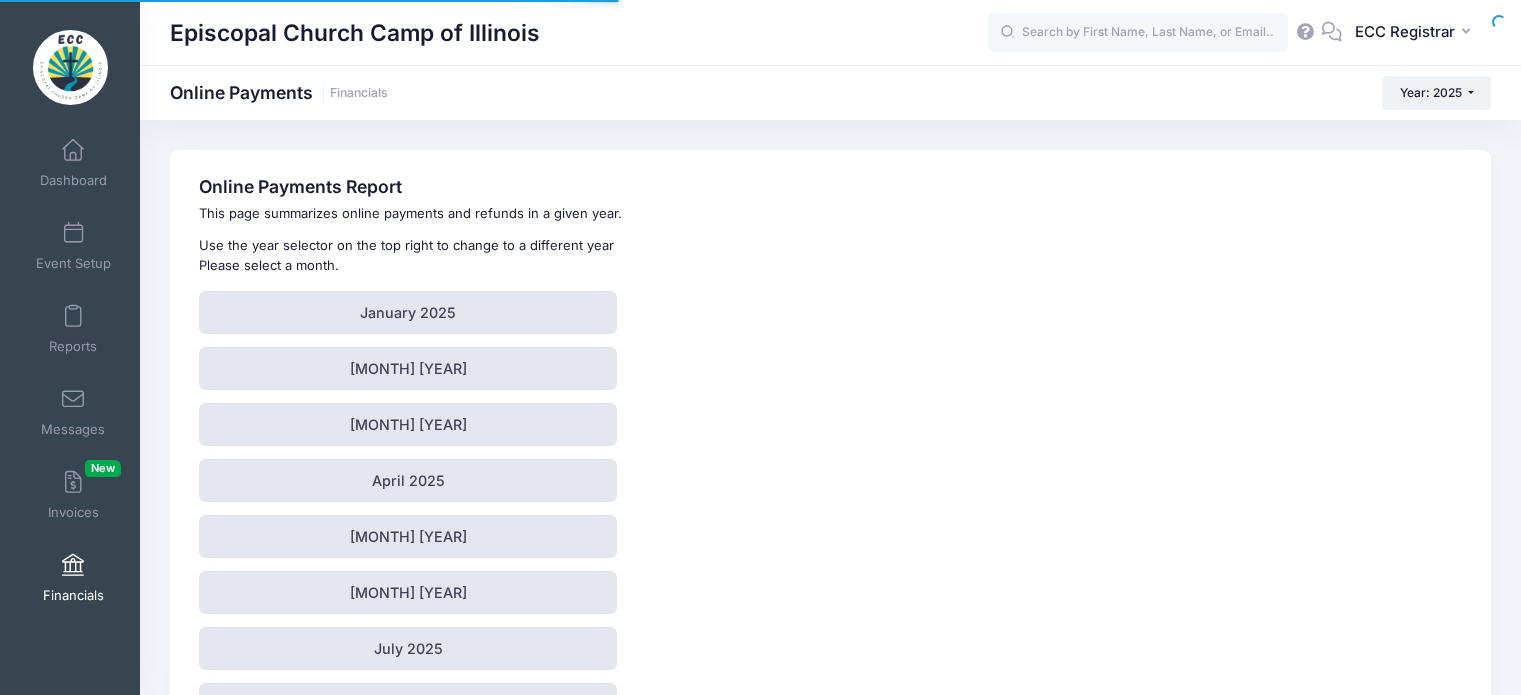 scroll, scrollTop: 0, scrollLeft: 0, axis: both 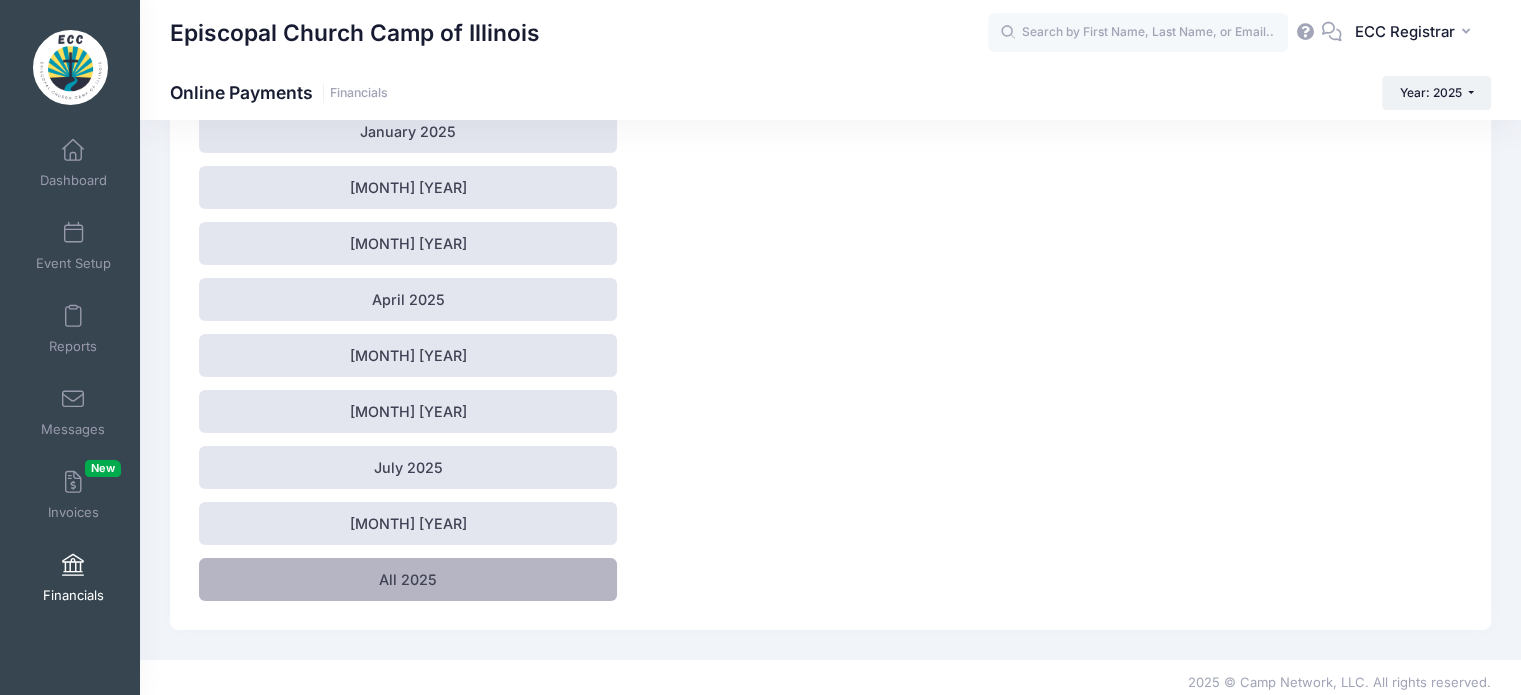 click on "All 2025" at bounding box center (408, 579) 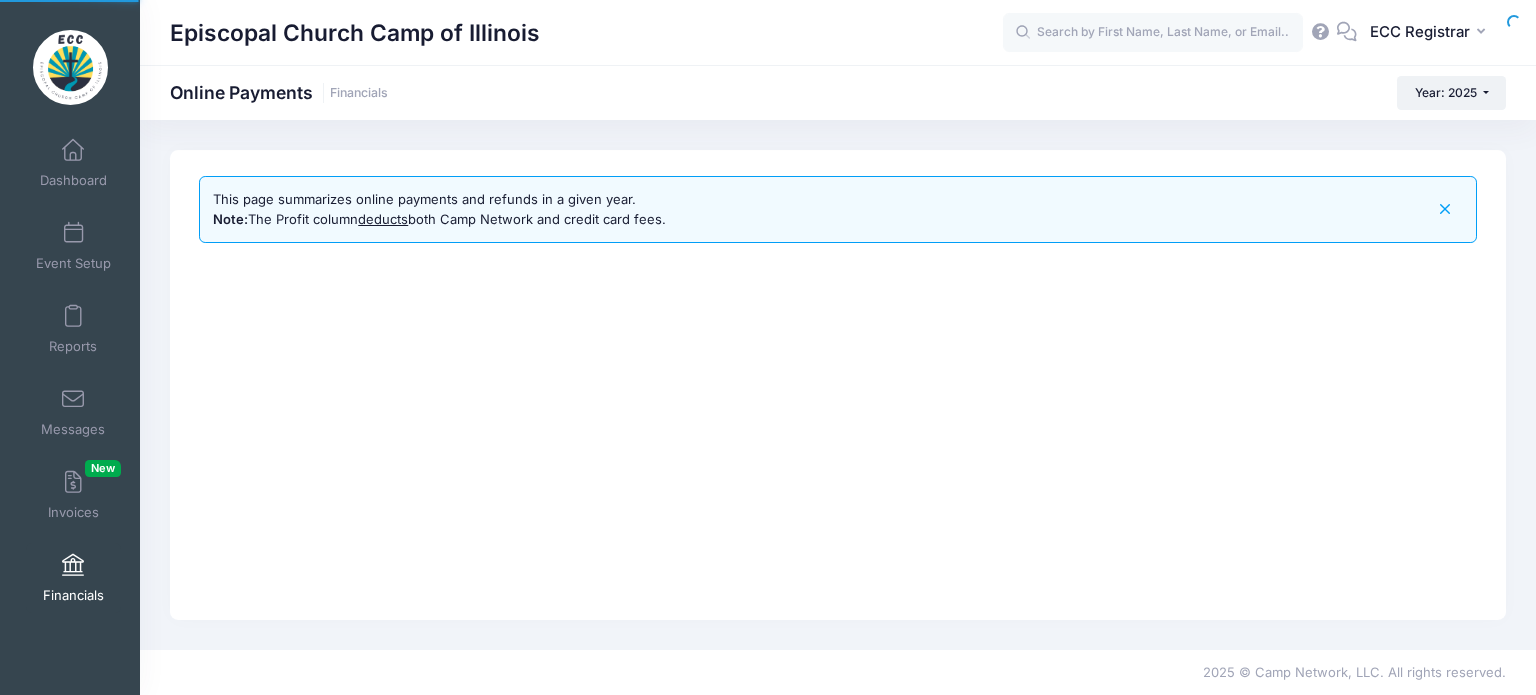 scroll, scrollTop: 0, scrollLeft: 0, axis: both 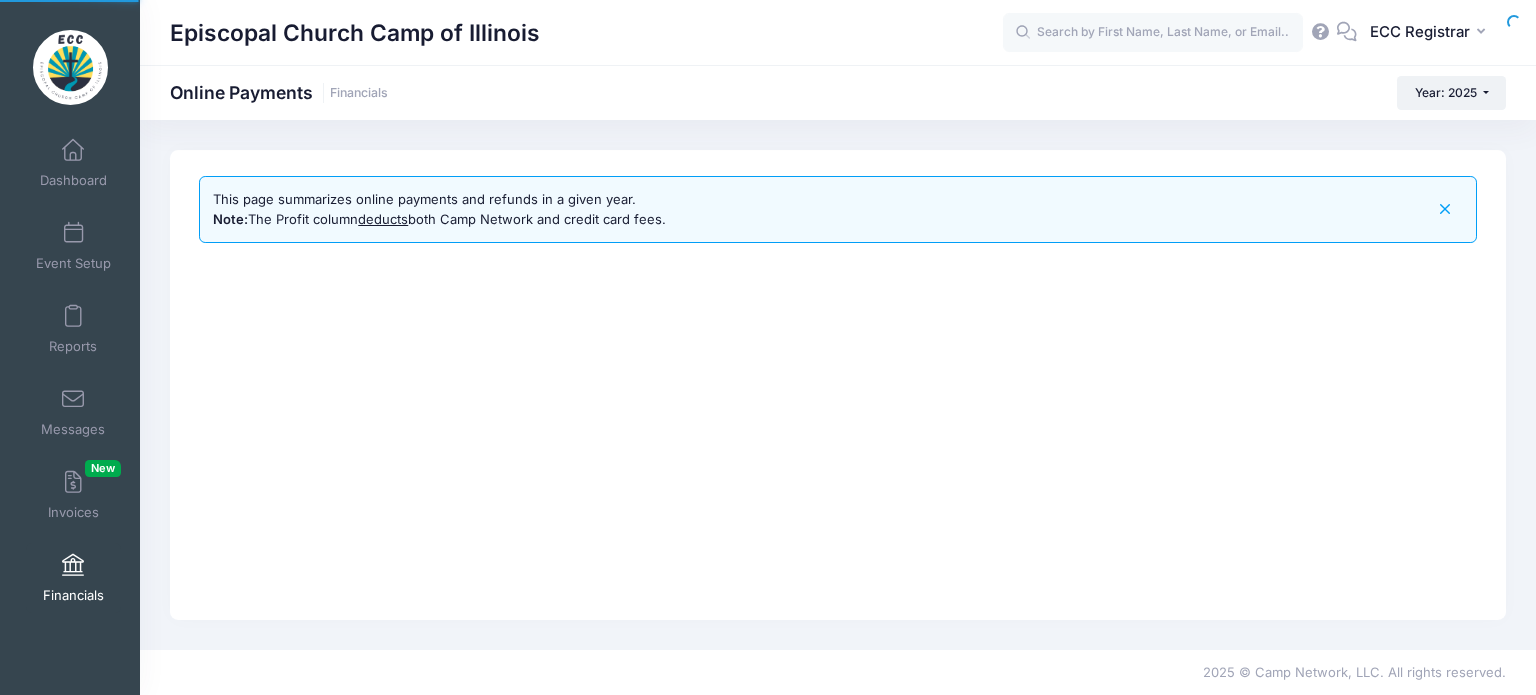 select on "10" 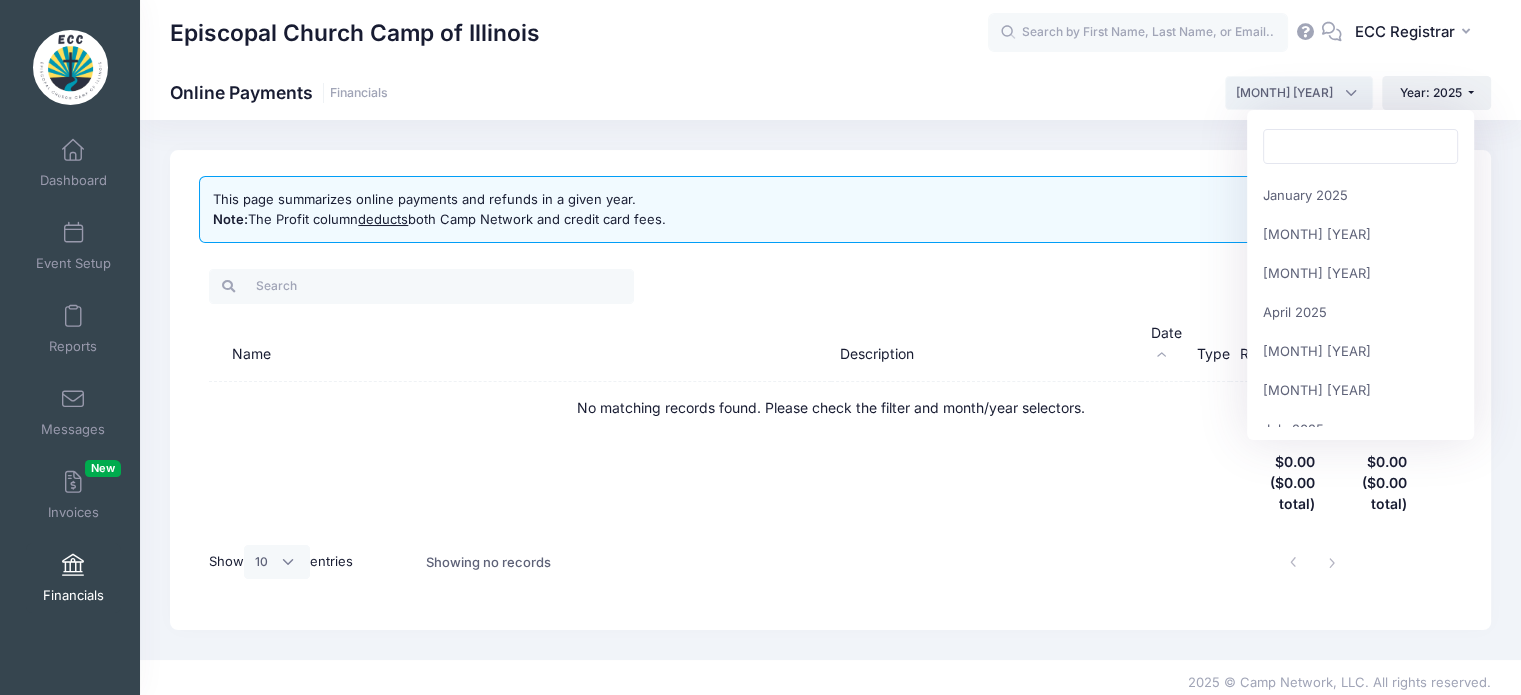scroll, scrollTop: 195, scrollLeft: 0, axis: vertical 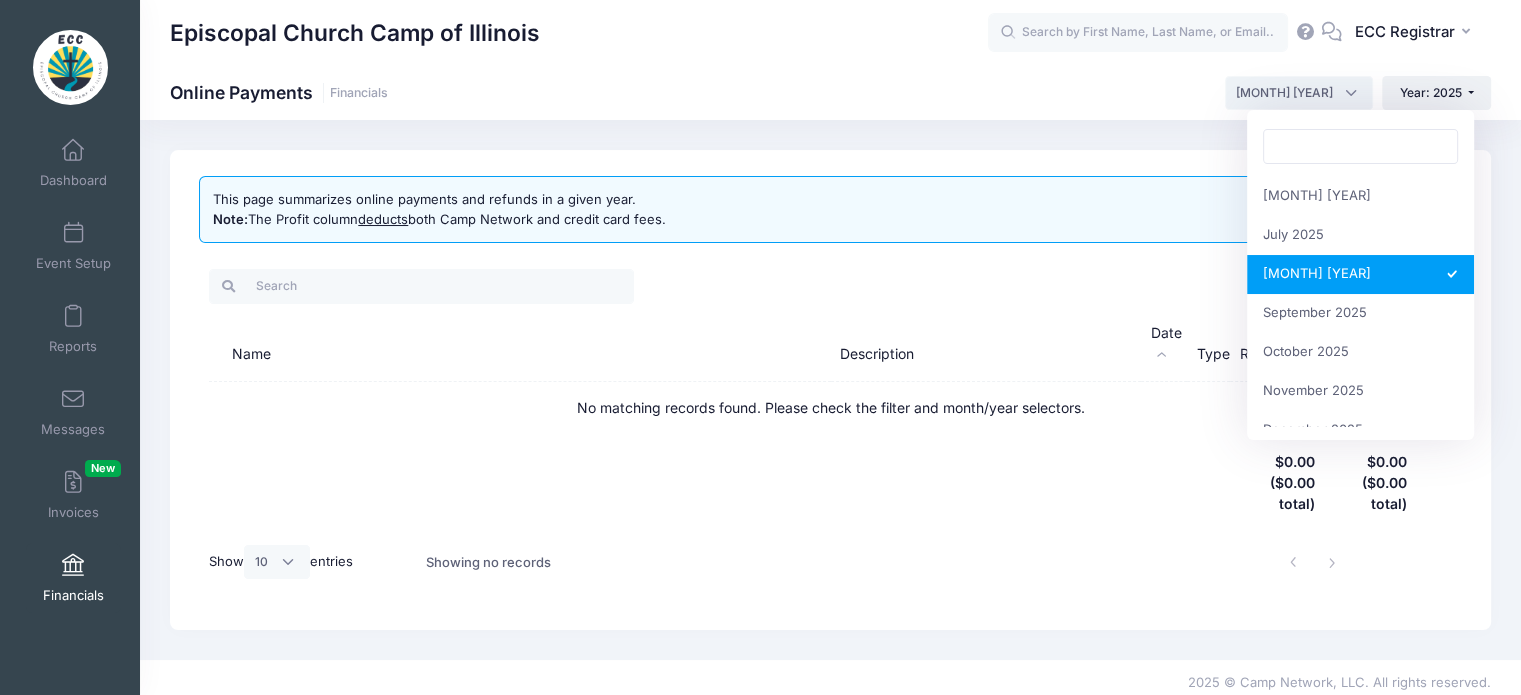 click on "August 2025" at bounding box center (1299, 93) 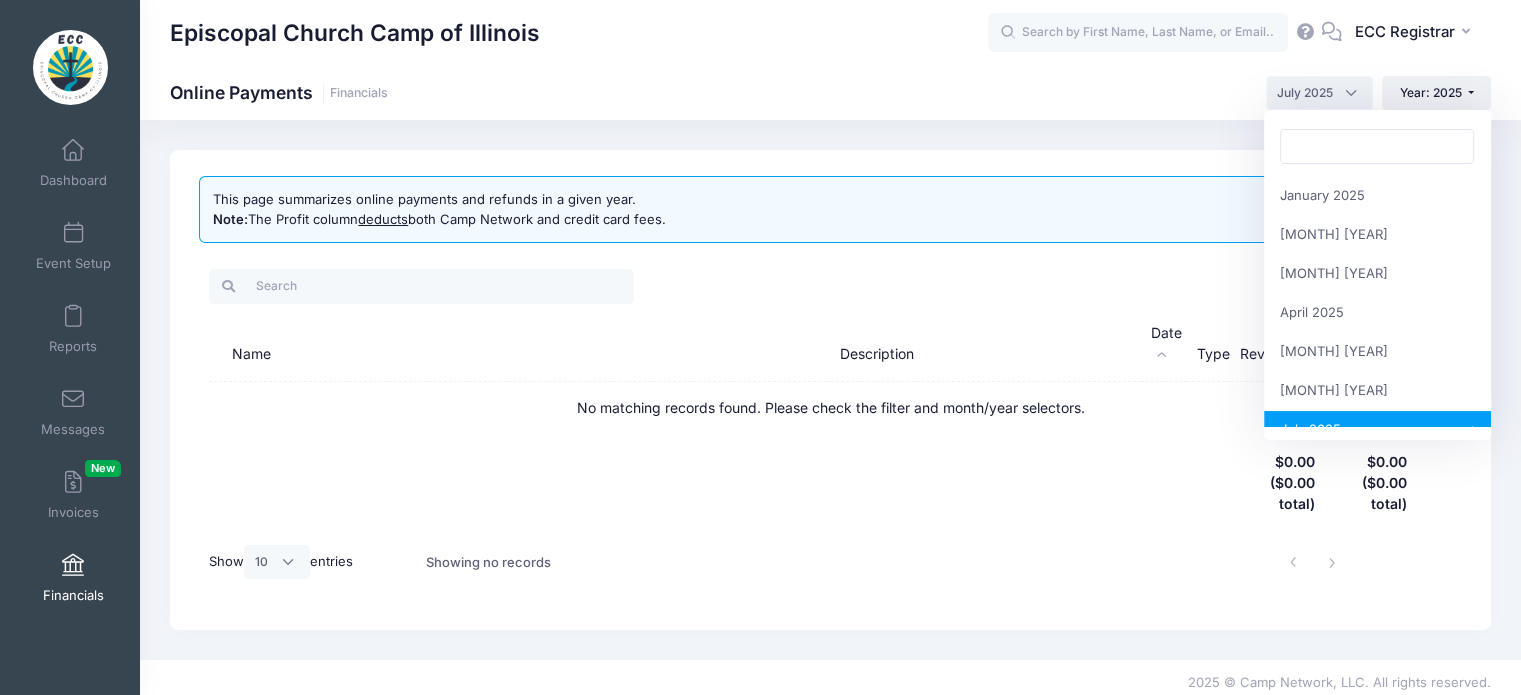 scroll, scrollTop: 195, scrollLeft: 0, axis: vertical 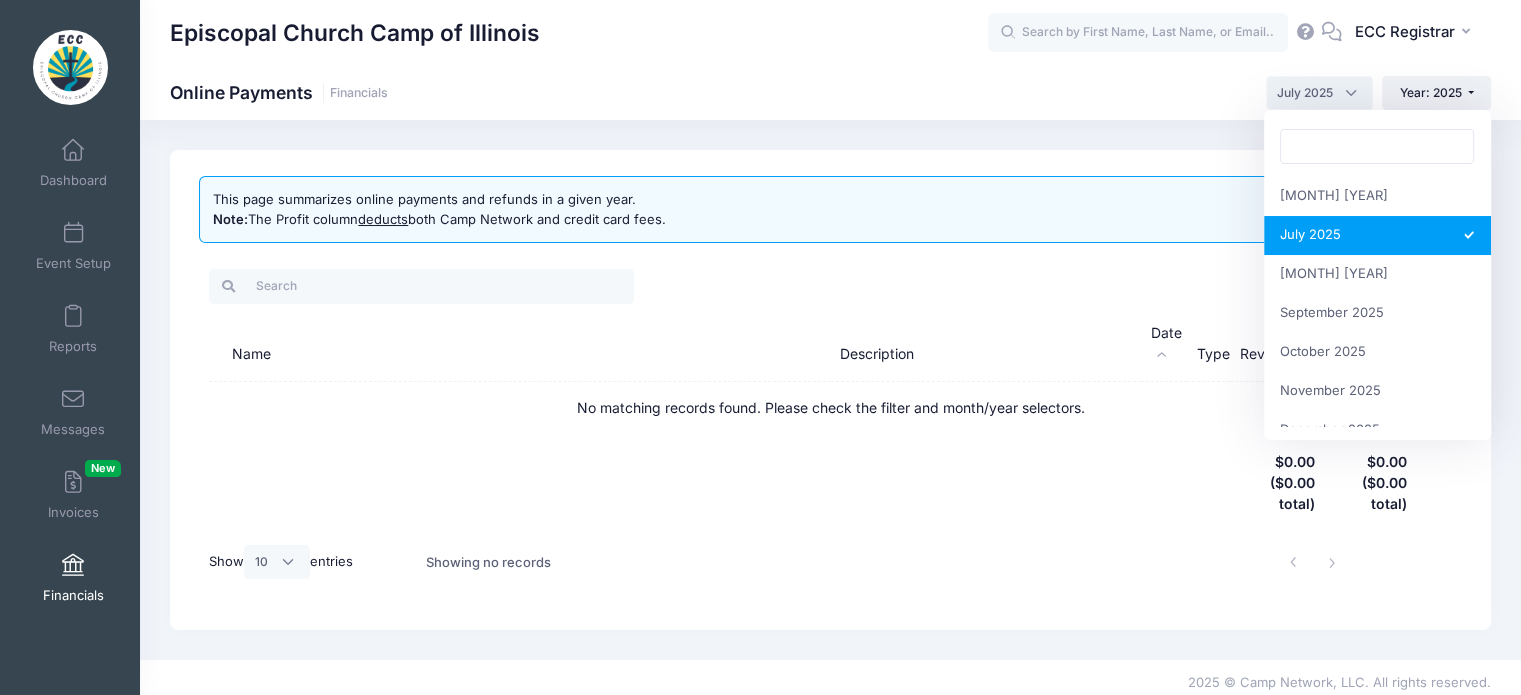click on "July 2025" at bounding box center (1305, 93) 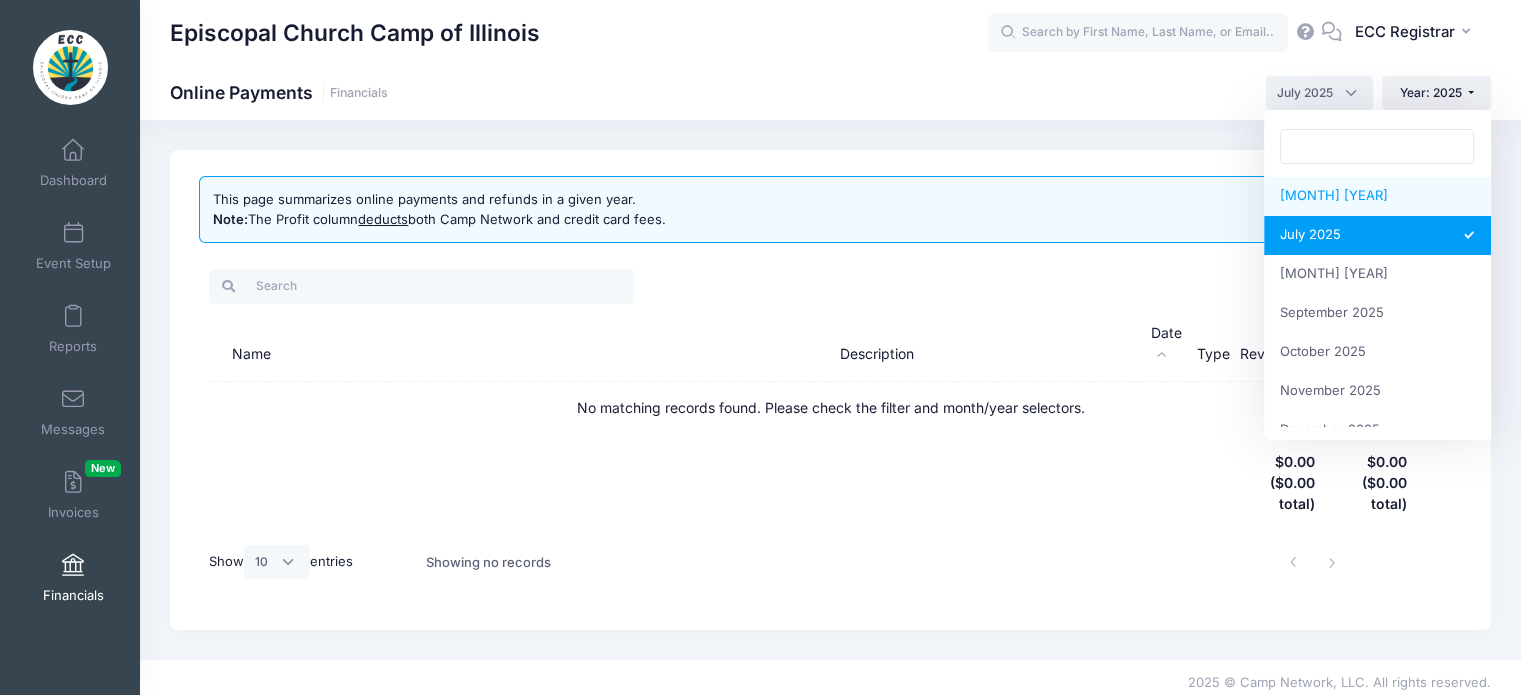 select on "6" 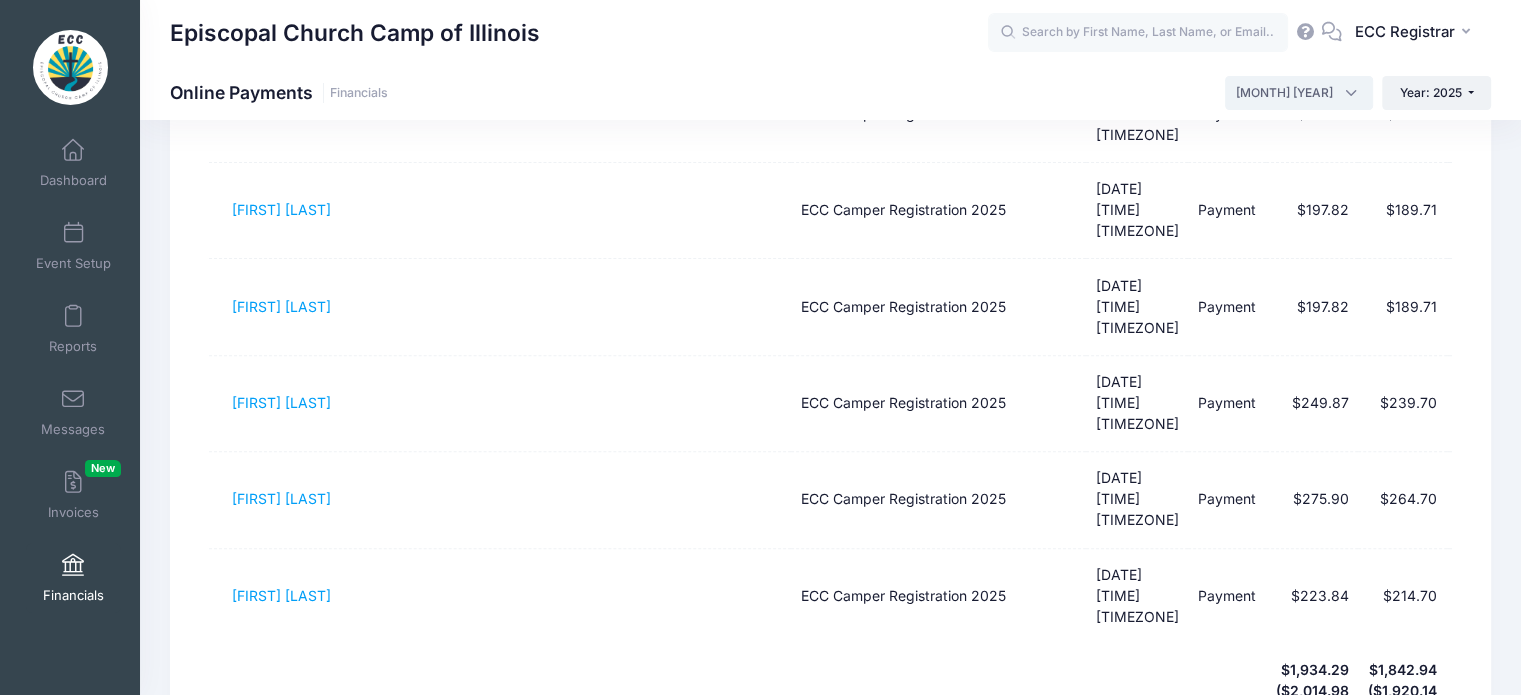 scroll, scrollTop: 686, scrollLeft: 0, axis: vertical 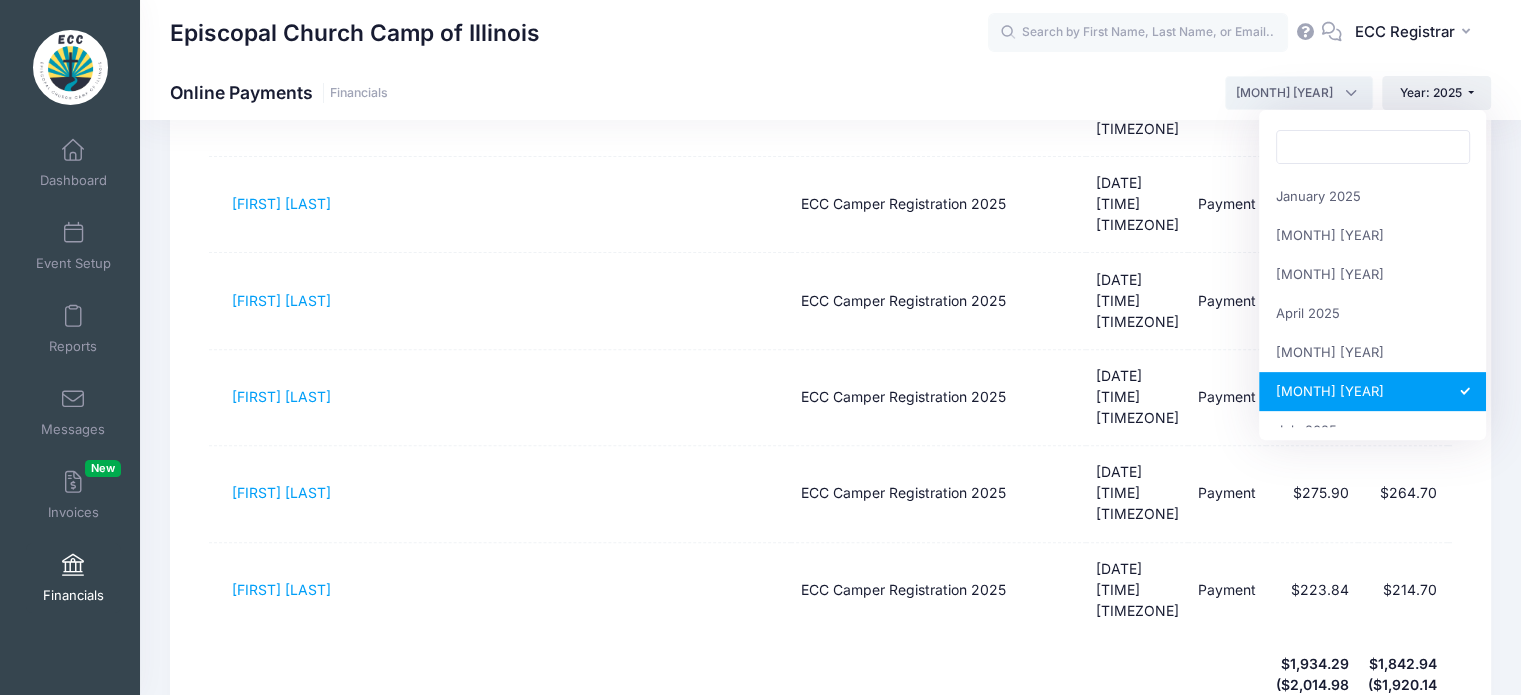 click on "June 2025" at bounding box center (1299, 93) 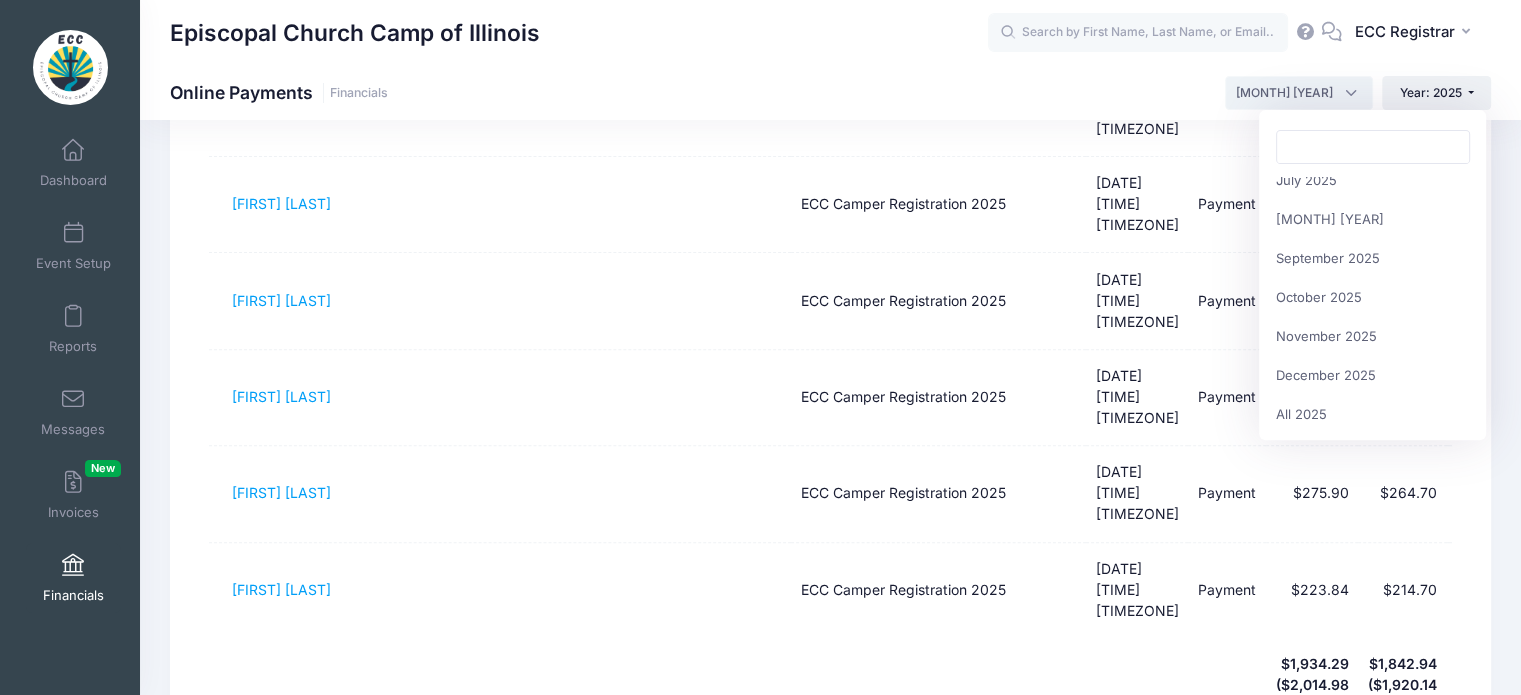 scroll, scrollTop: 256, scrollLeft: 0, axis: vertical 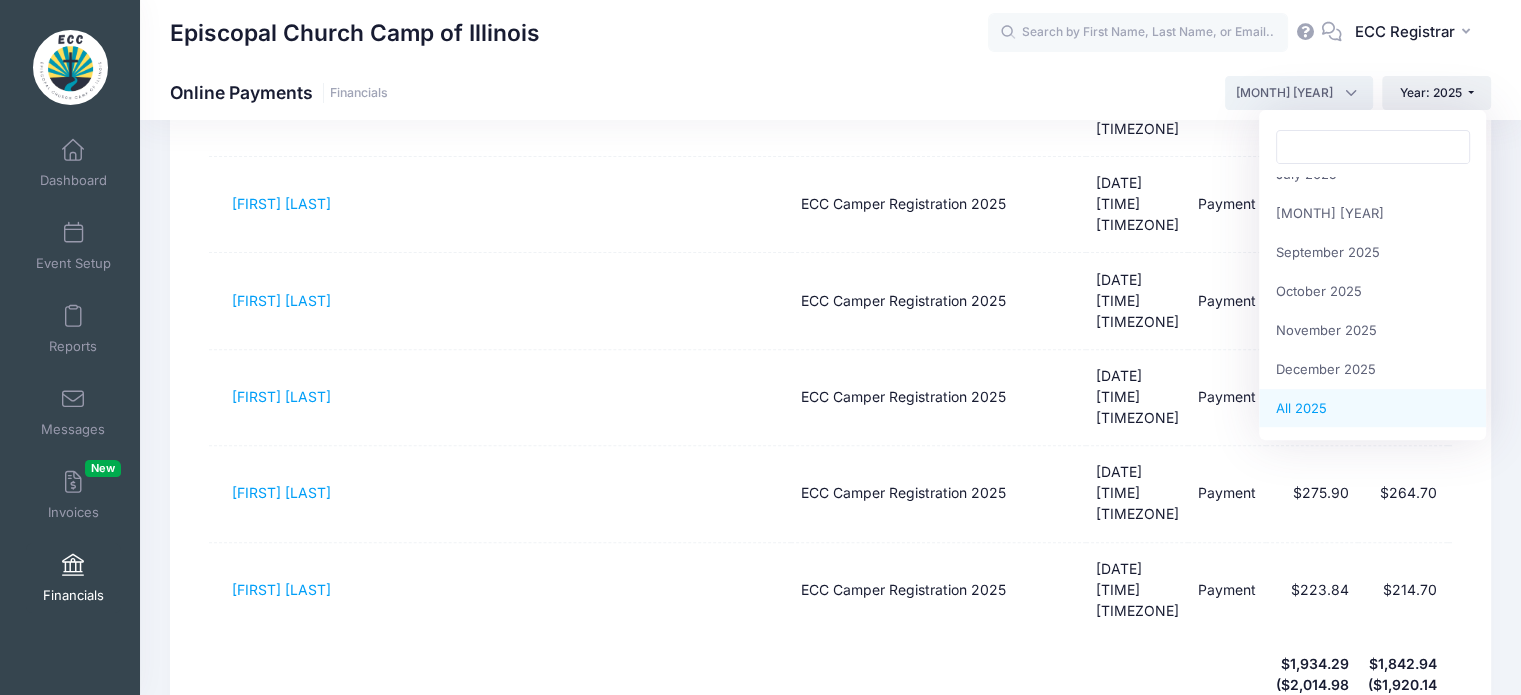 select 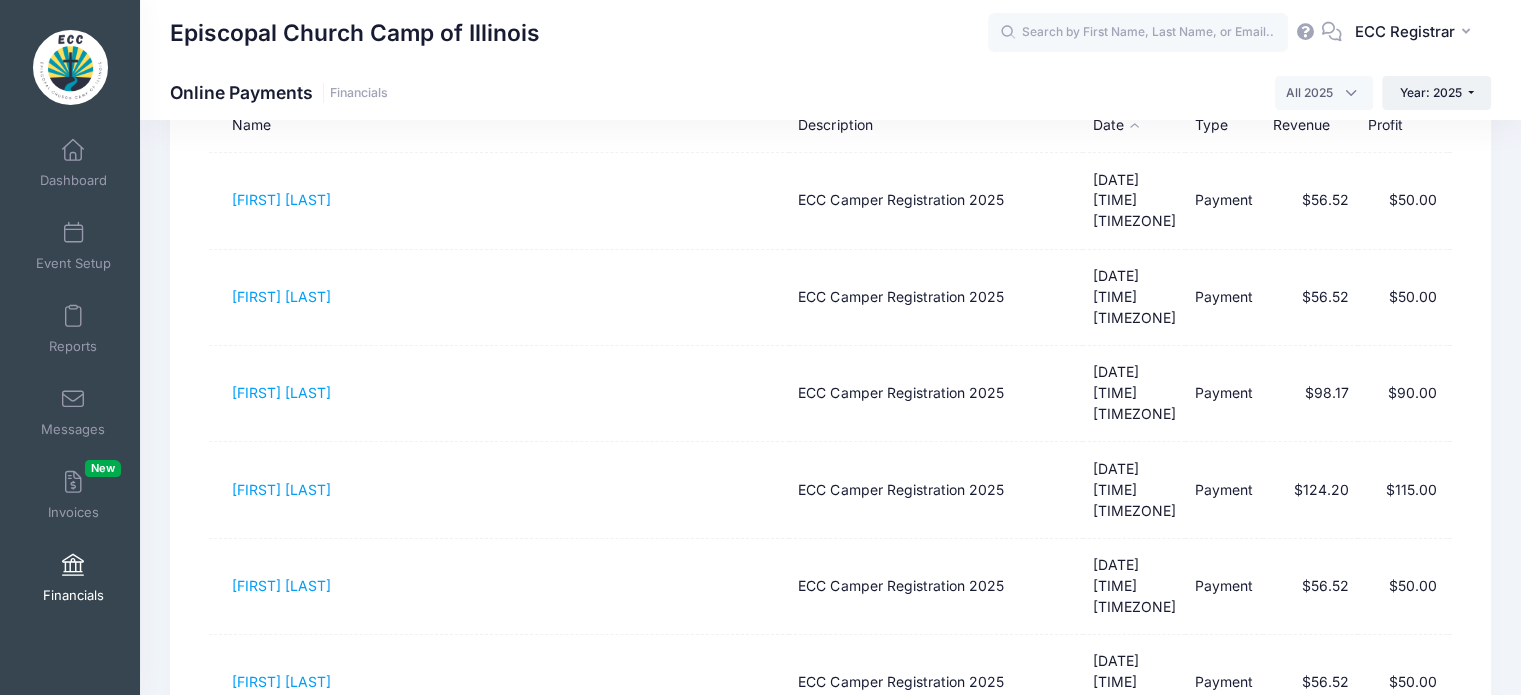 scroll, scrollTop: 0, scrollLeft: 0, axis: both 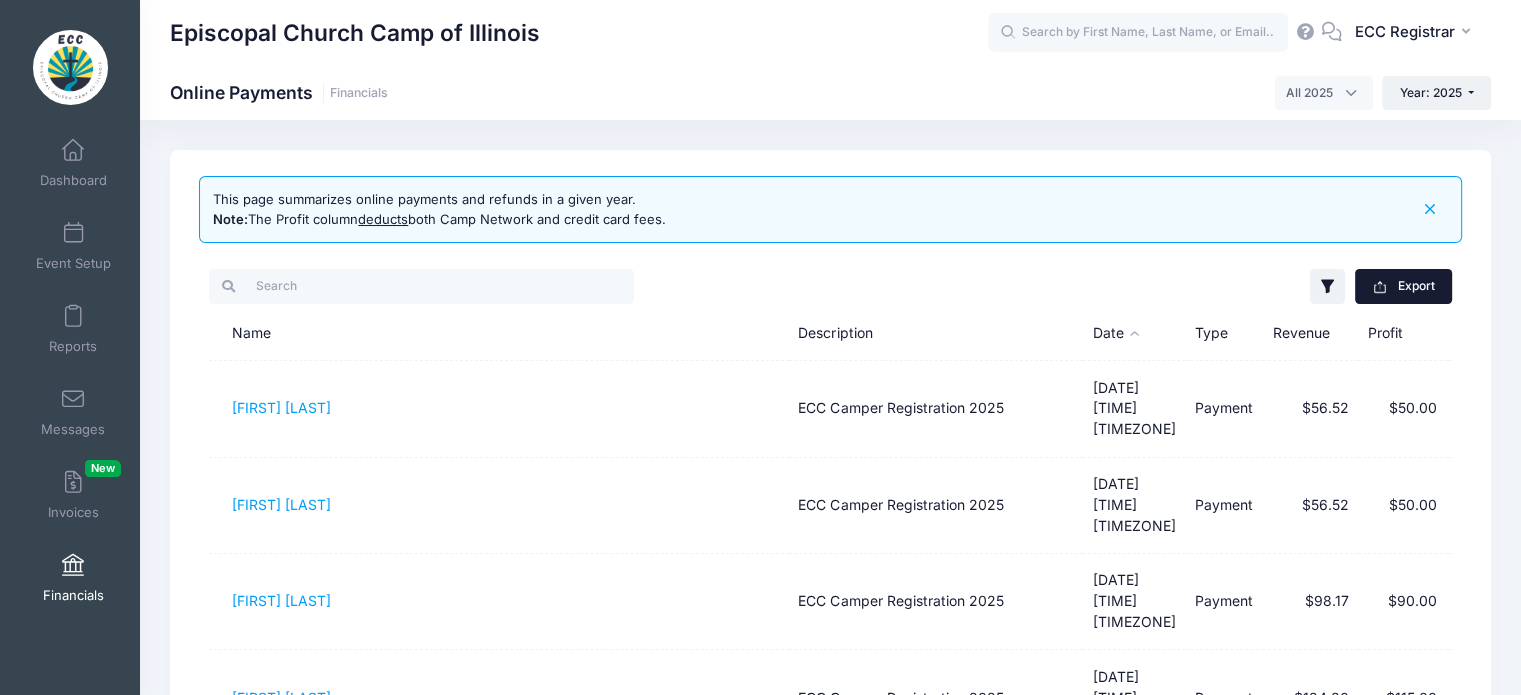 click on "Export" at bounding box center (1403, 286) 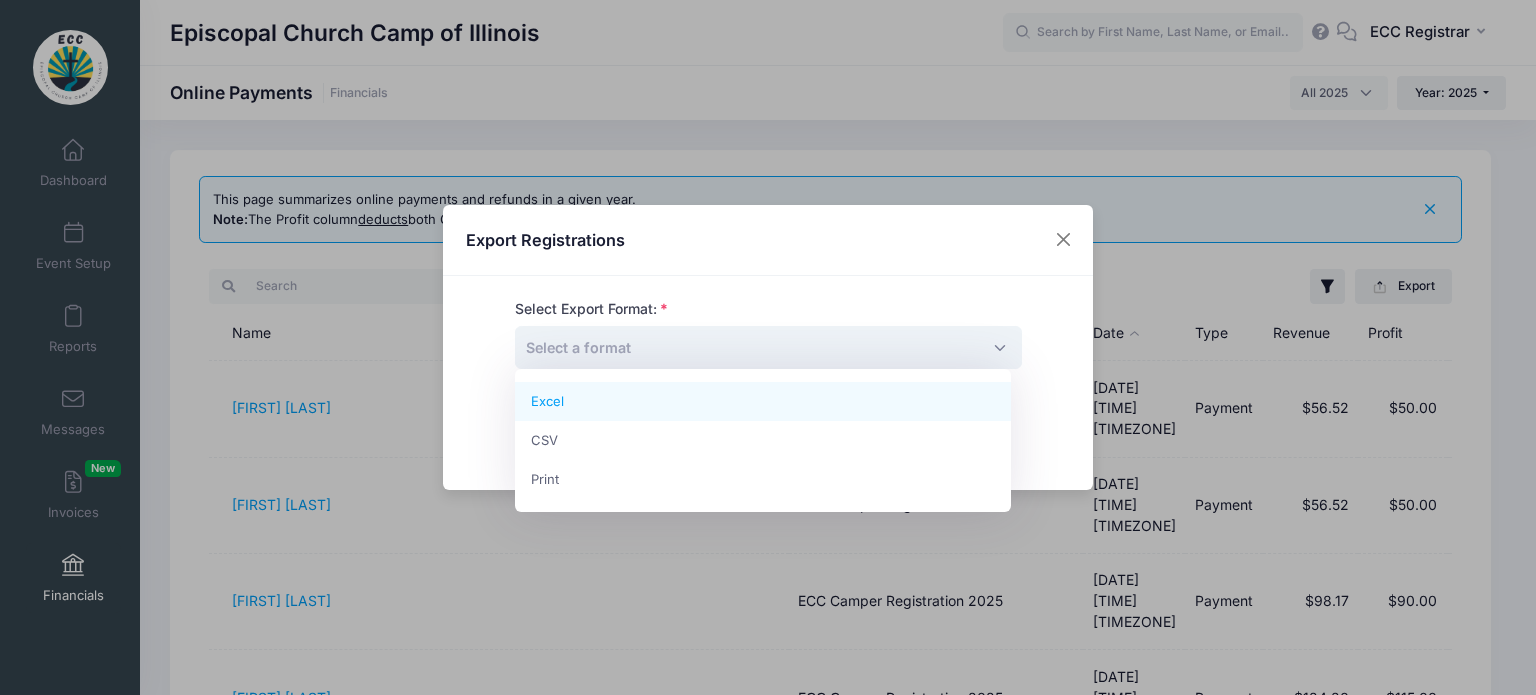 click on "Select a format" at bounding box center [768, 347] 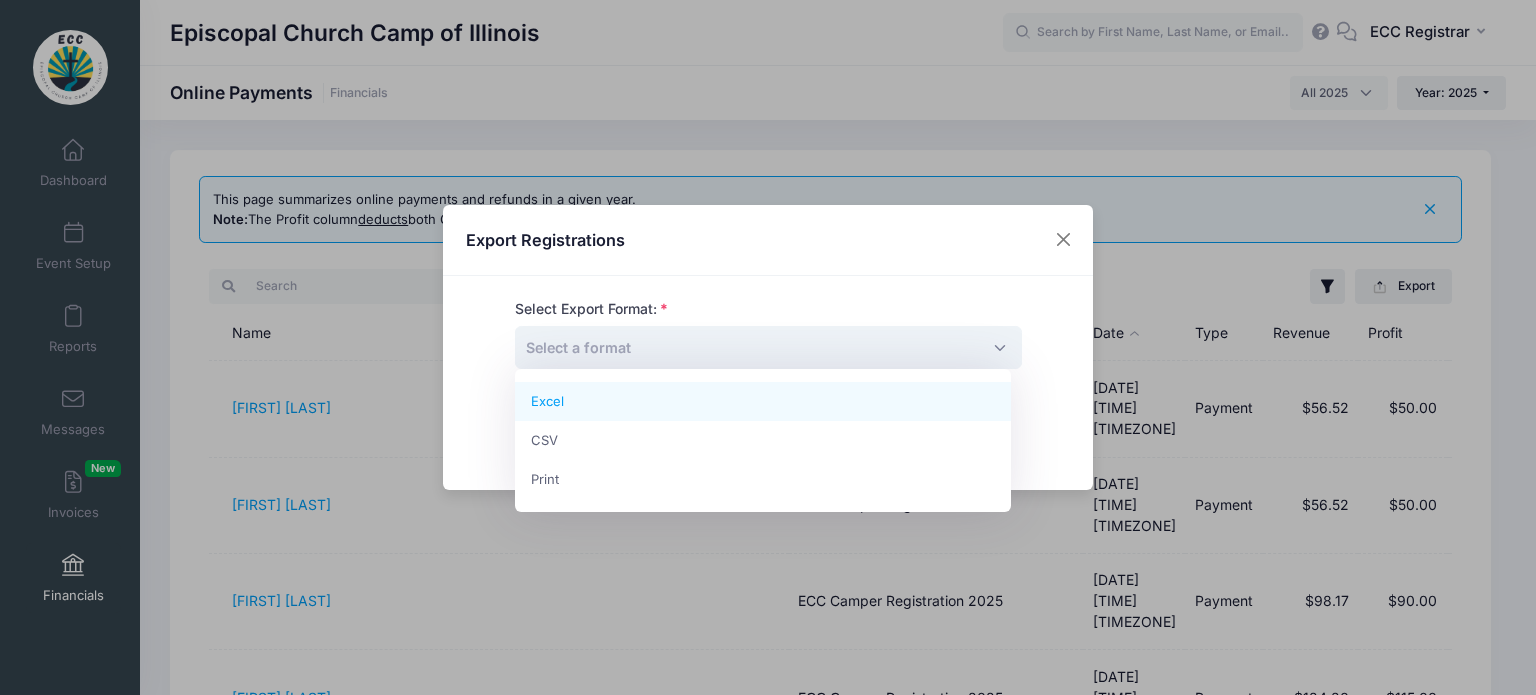 select on "excel" 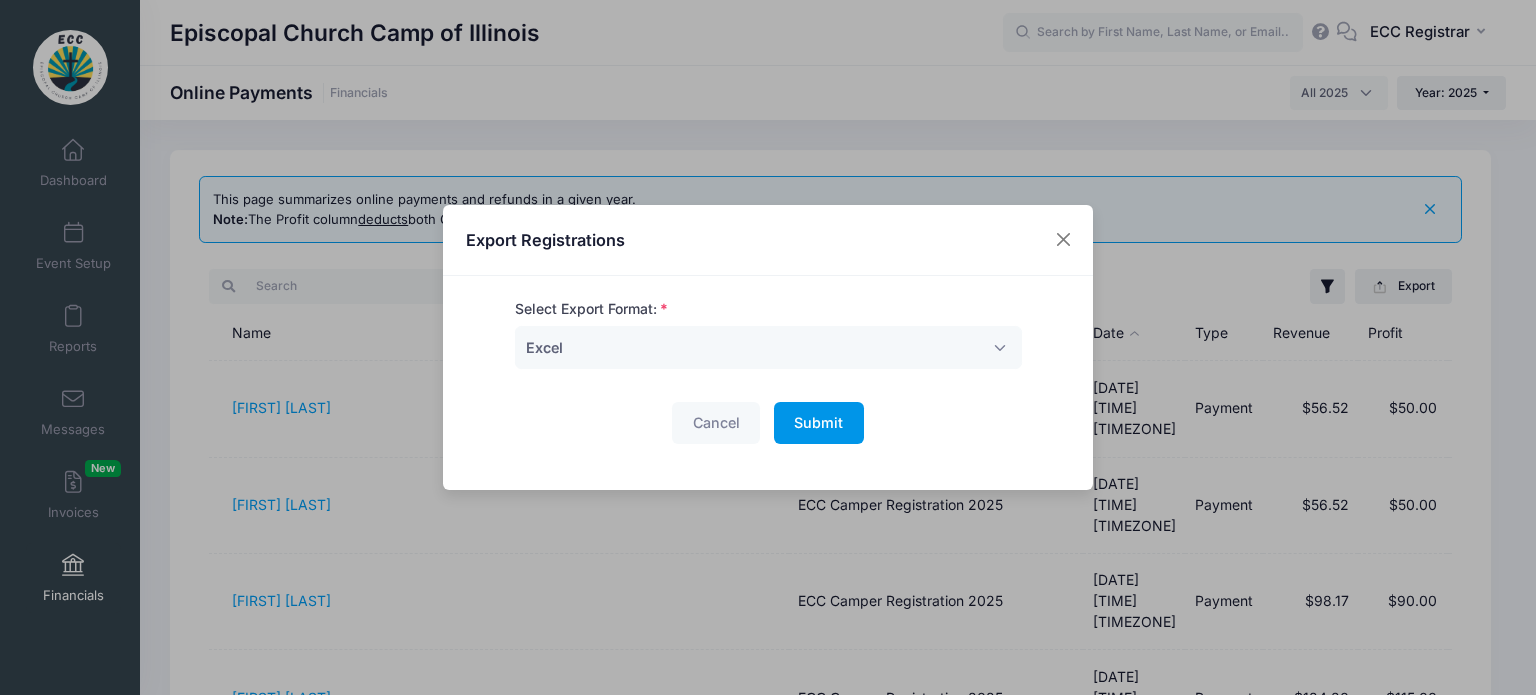 click on "Submit" at bounding box center (818, 422) 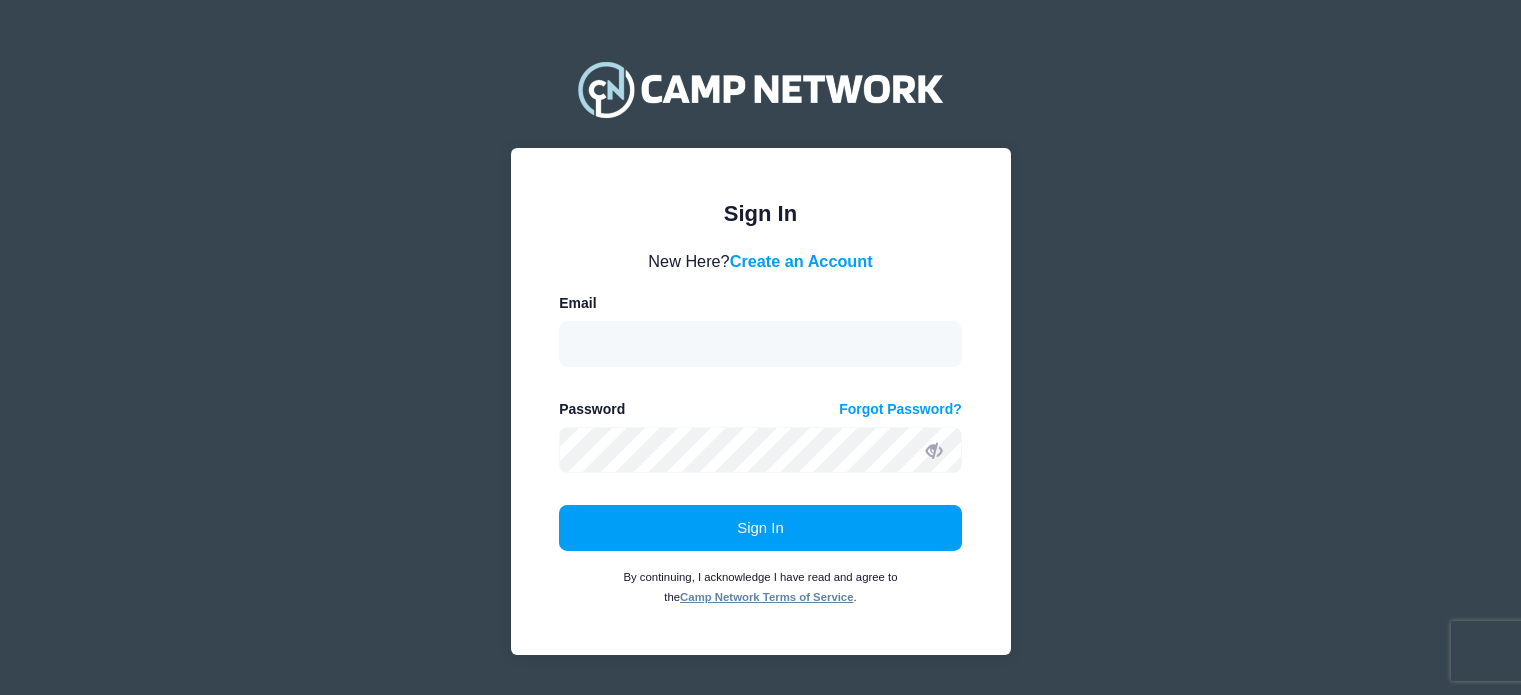 scroll, scrollTop: 0, scrollLeft: 0, axis: both 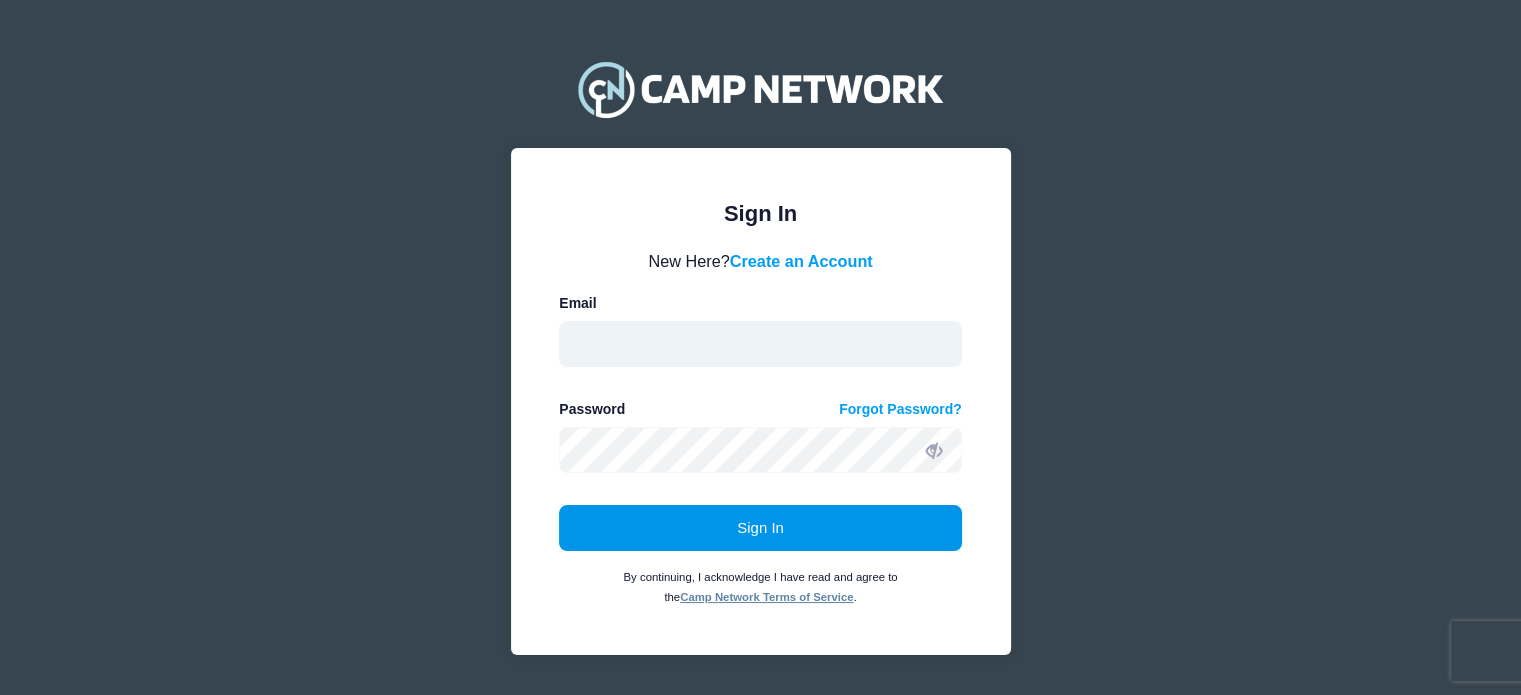 type on "registrar@example.com" 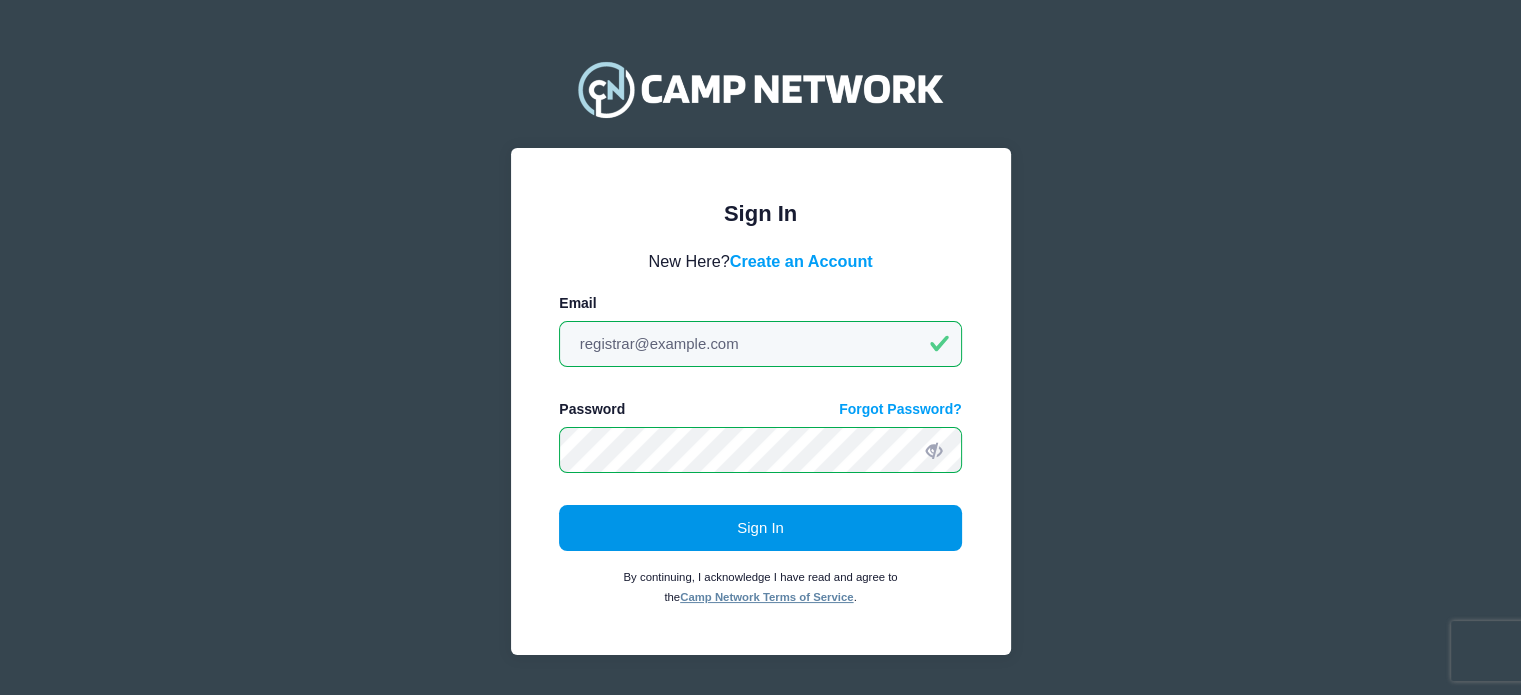 click on "Sign In" at bounding box center (760, 528) 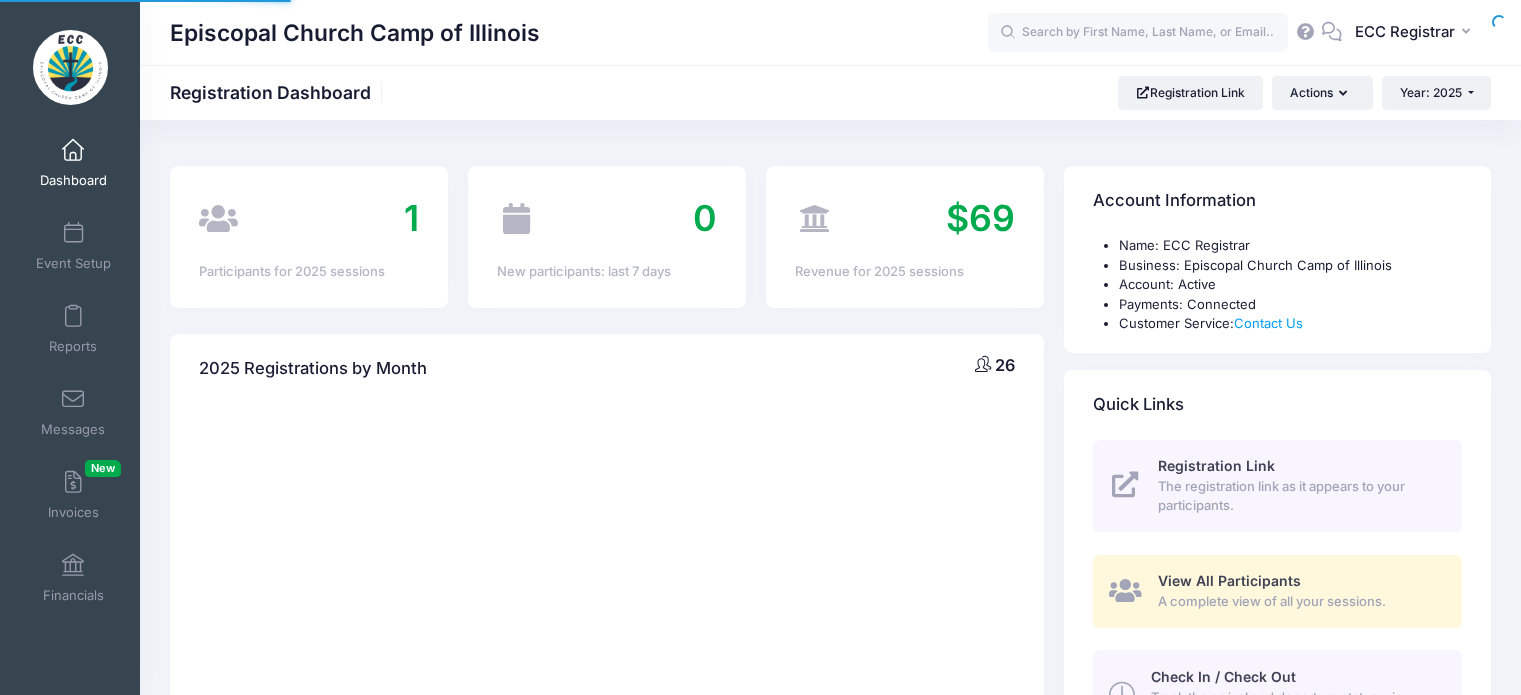 scroll, scrollTop: 0, scrollLeft: 0, axis: both 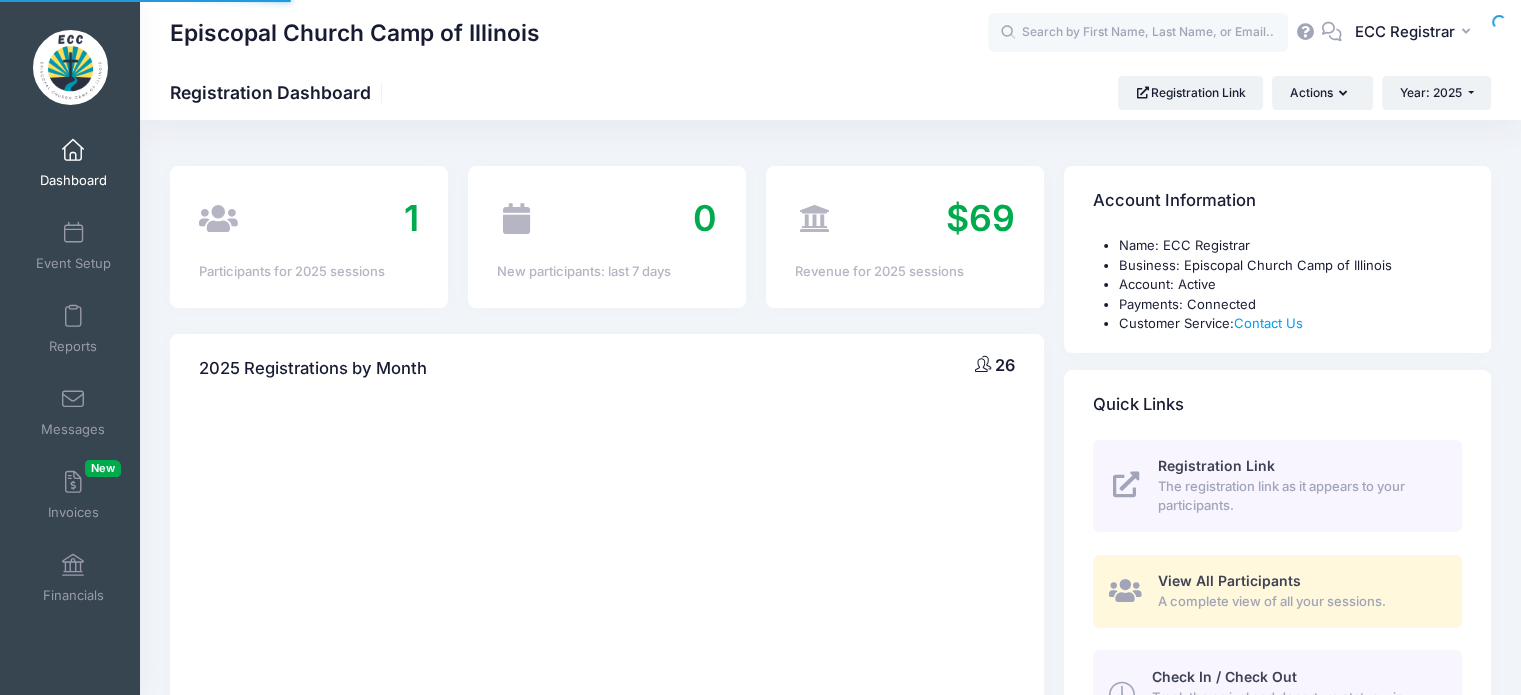 select 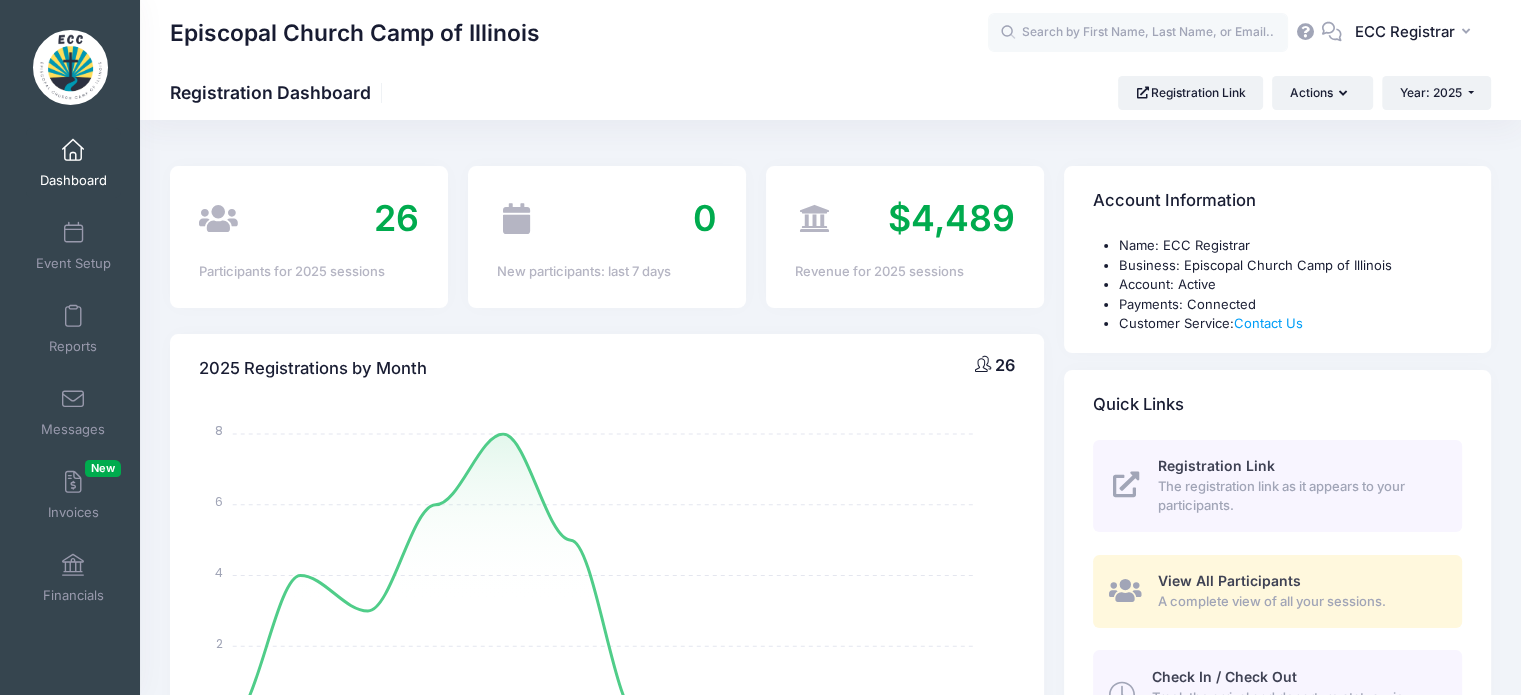 click on "View All Participants" at bounding box center [1229, 580] 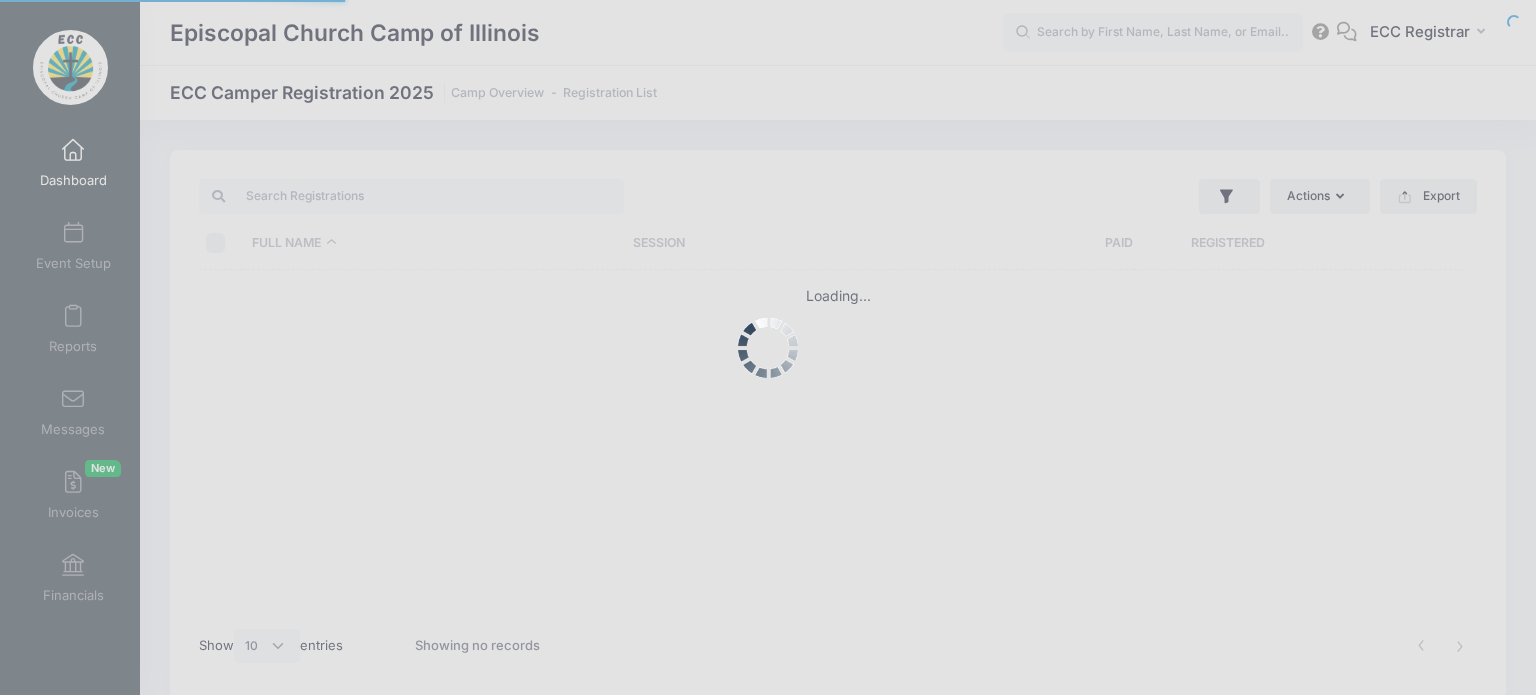 select on "10" 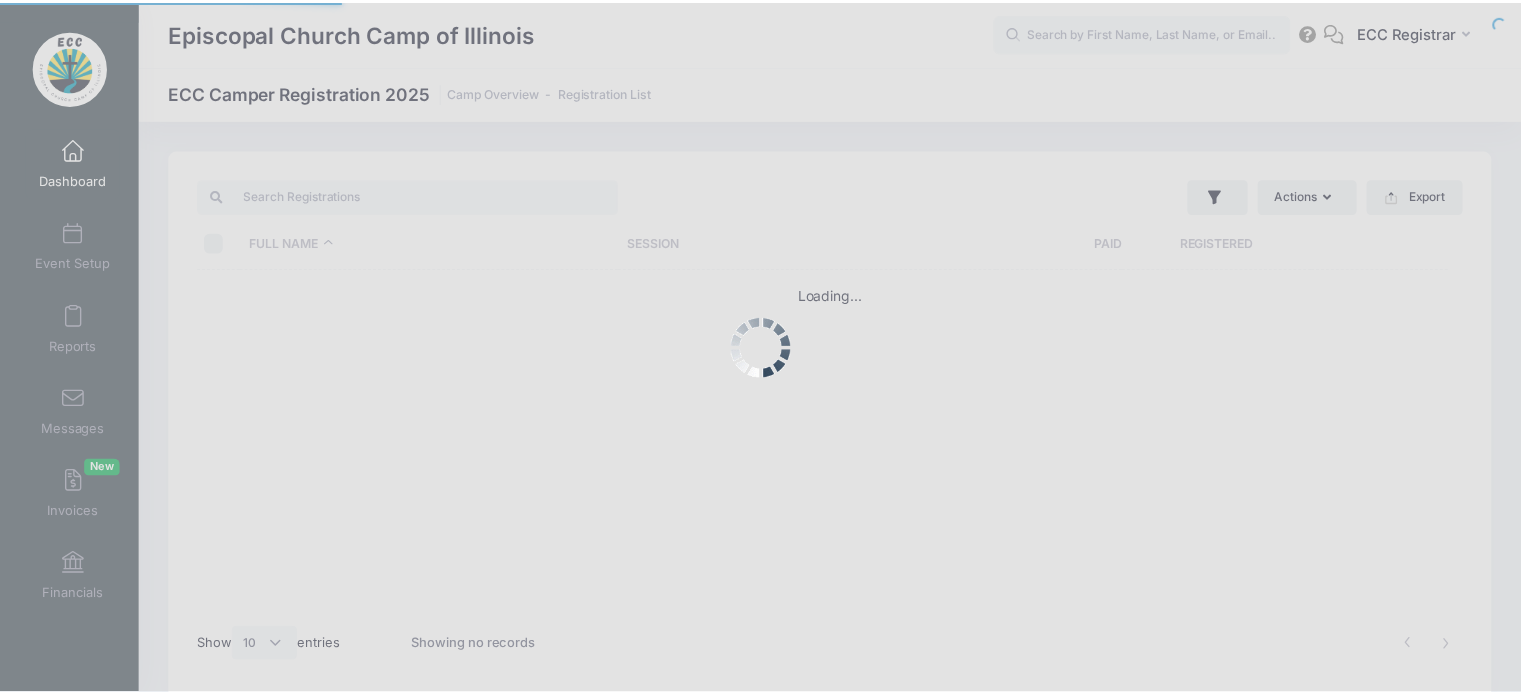 scroll, scrollTop: 0, scrollLeft: 0, axis: both 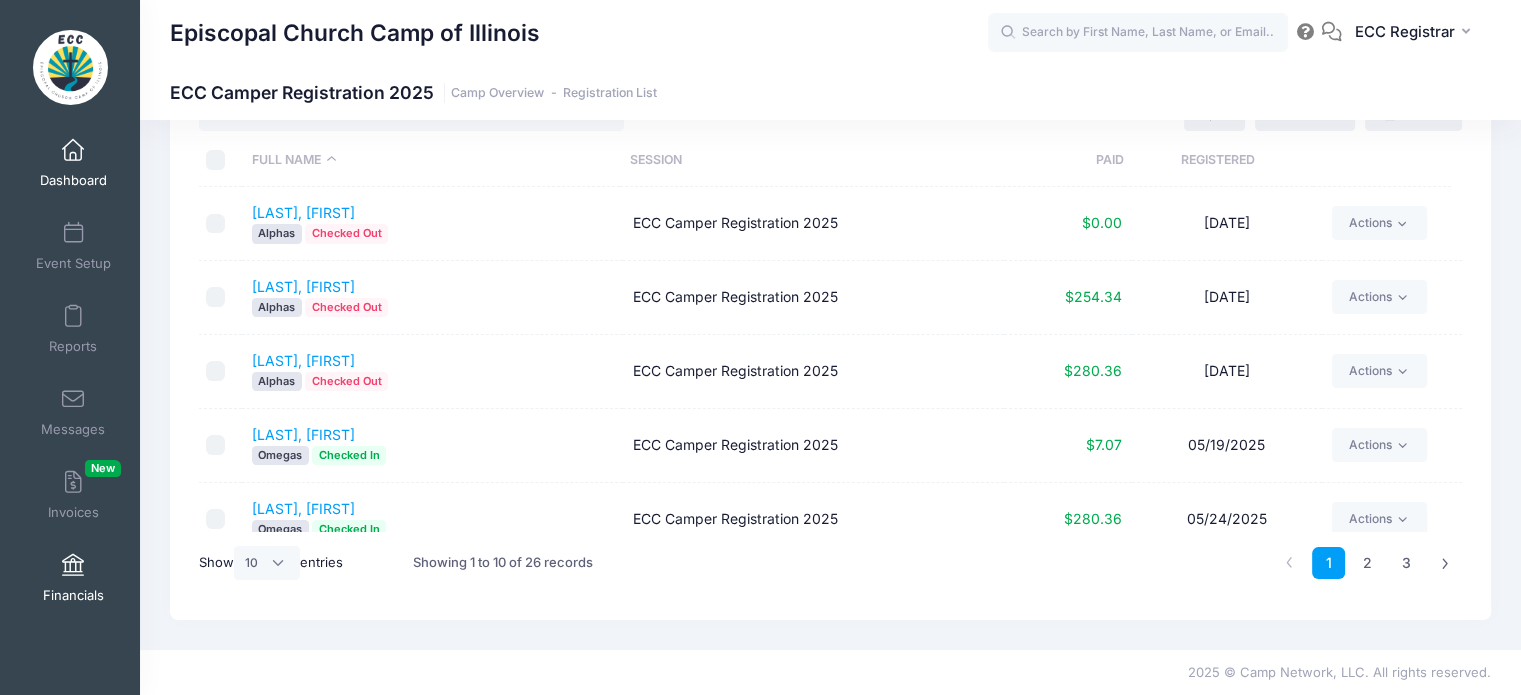 click on "Financials" at bounding box center [73, 578] 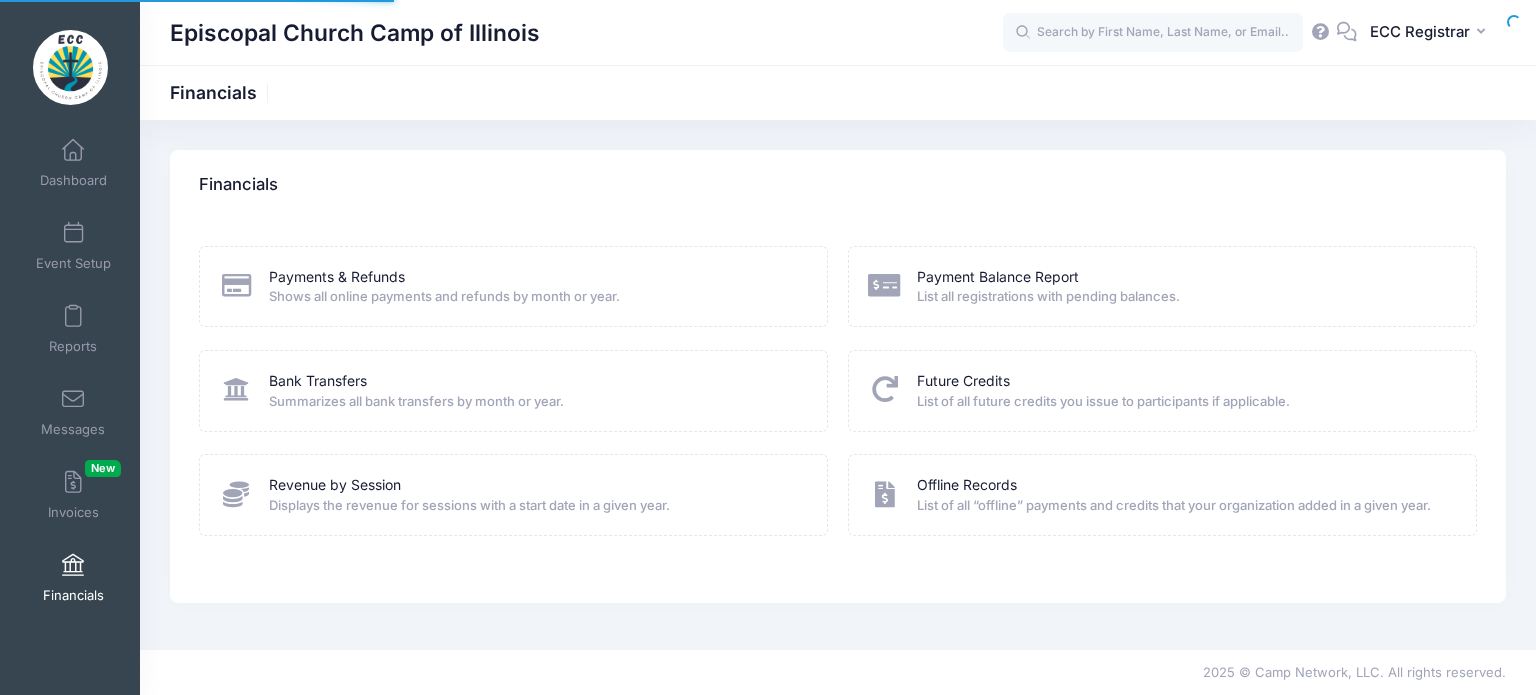 scroll, scrollTop: 0, scrollLeft: 0, axis: both 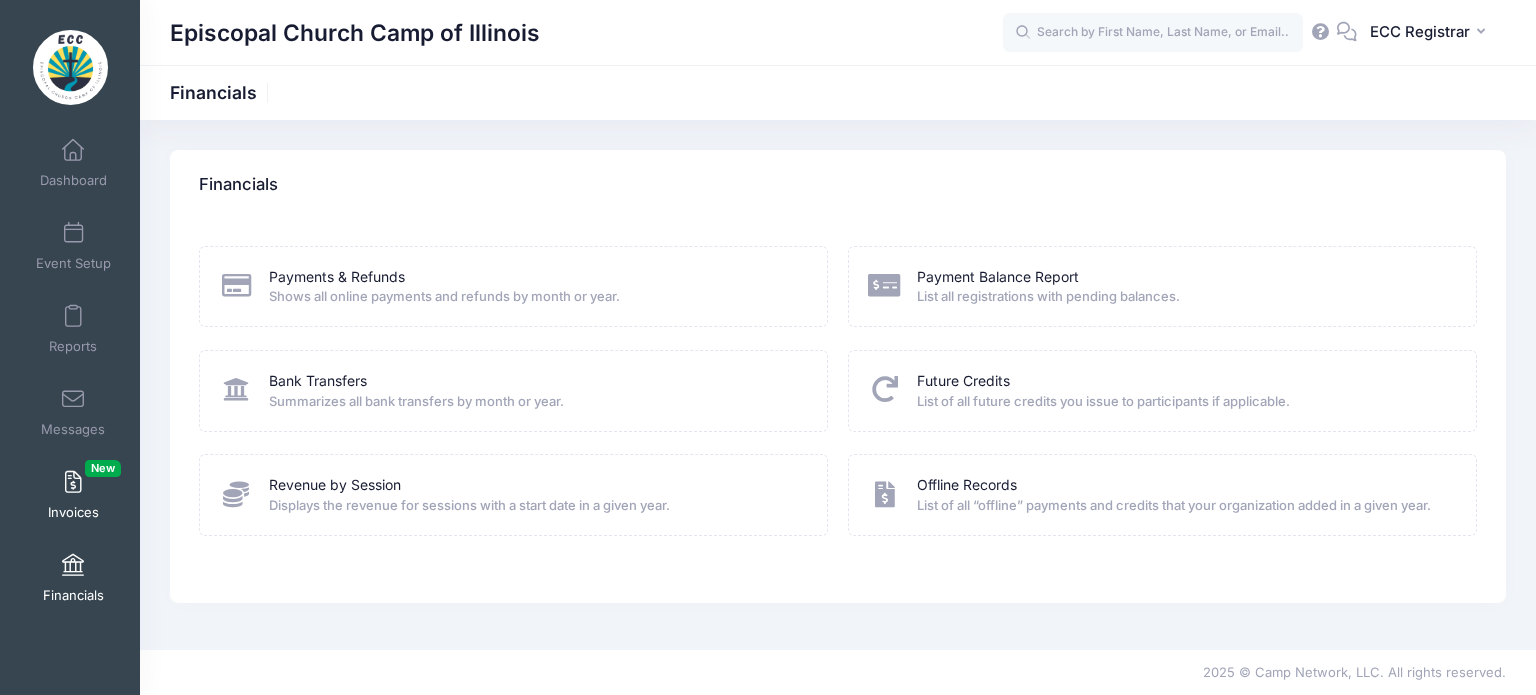 click at bounding box center (73, 483) 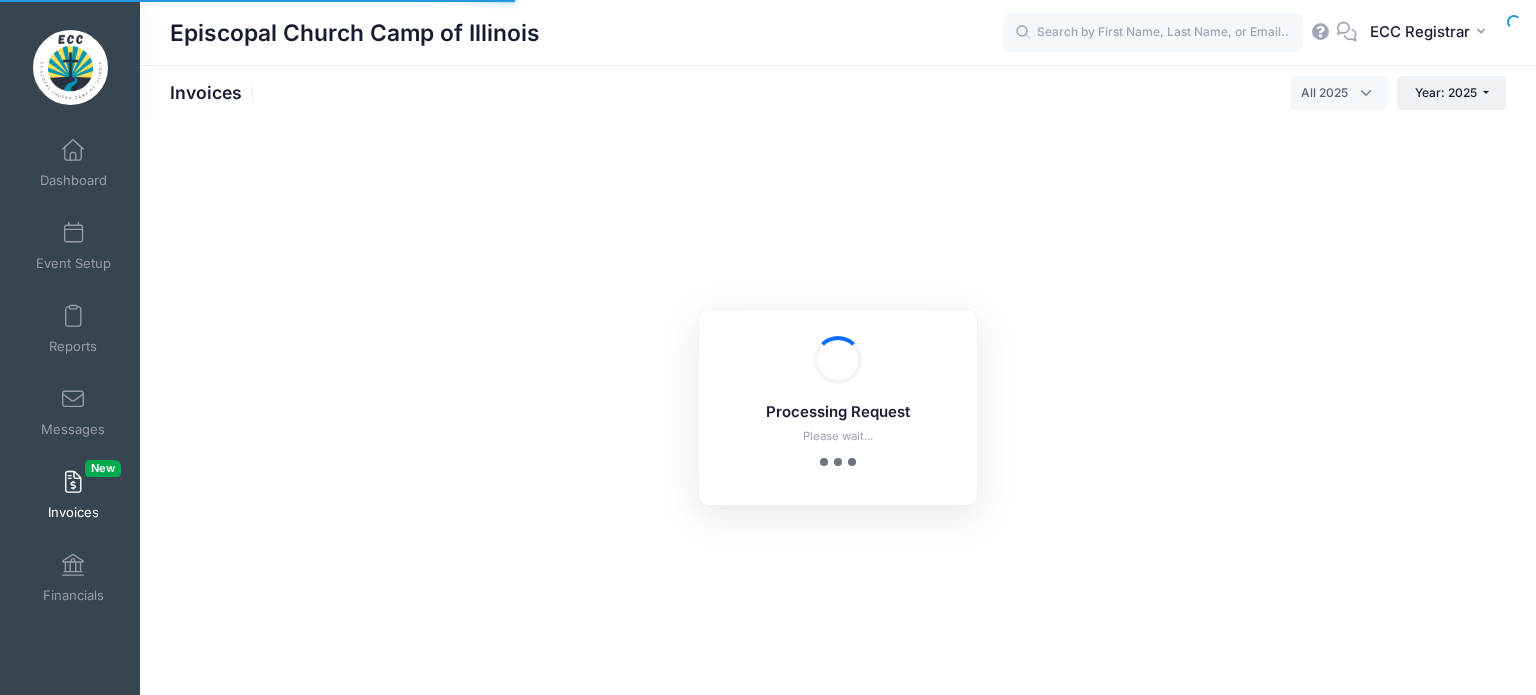 select 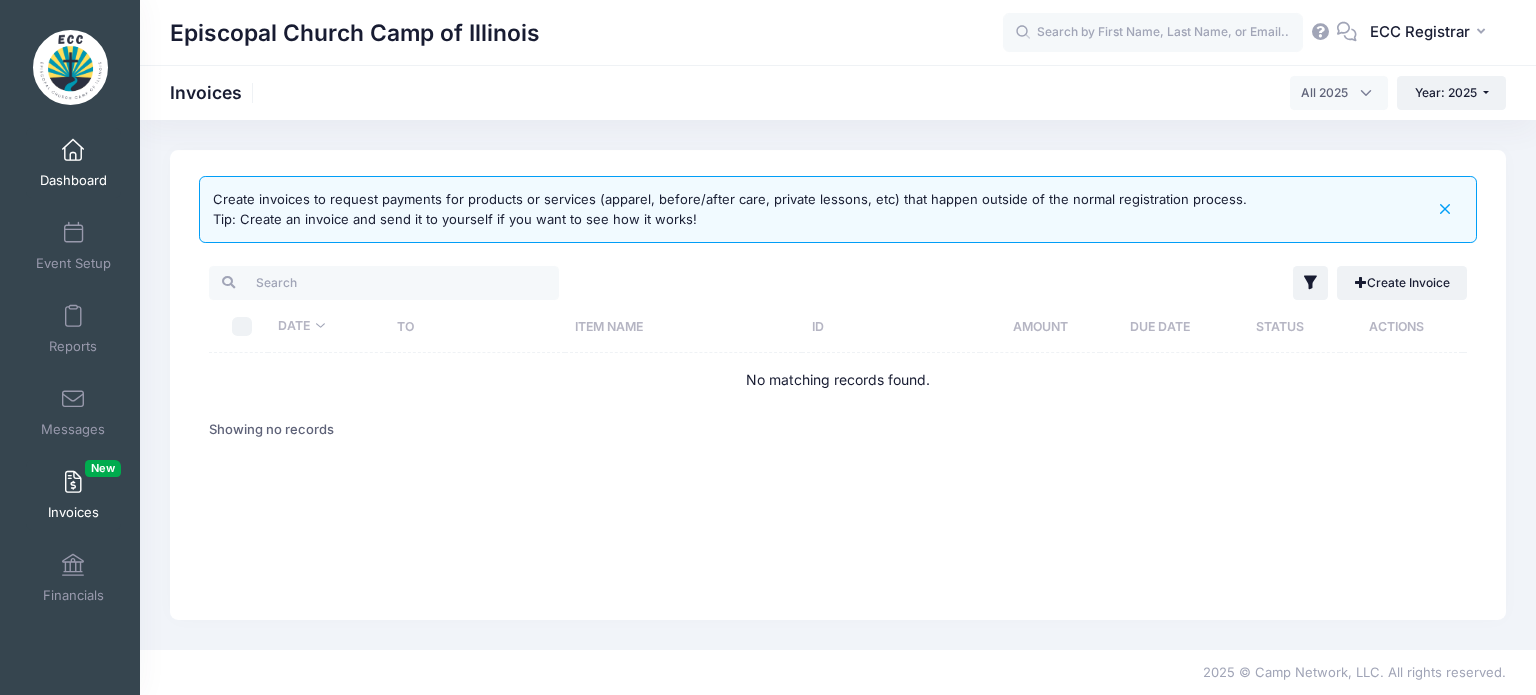 click at bounding box center [73, 151] 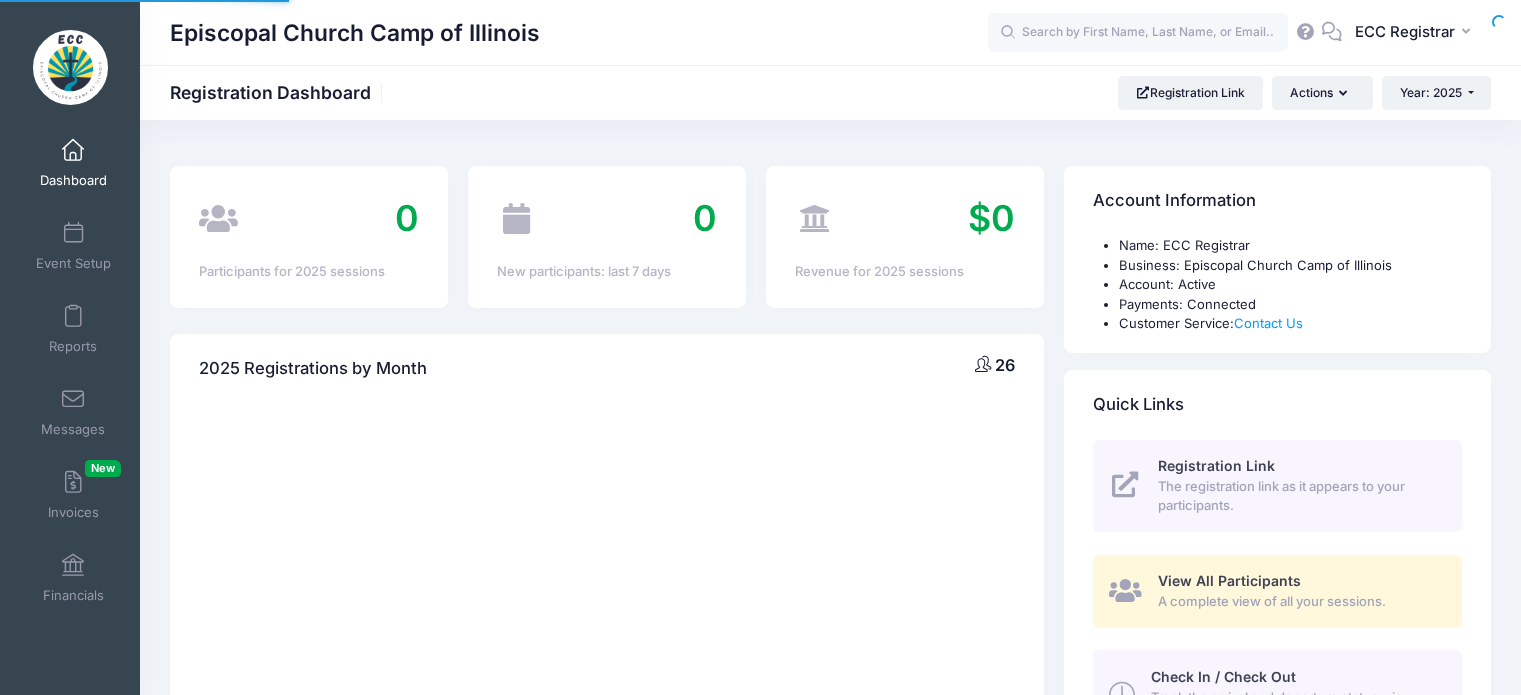 scroll, scrollTop: 0, scrollLeft: 0, axis: both 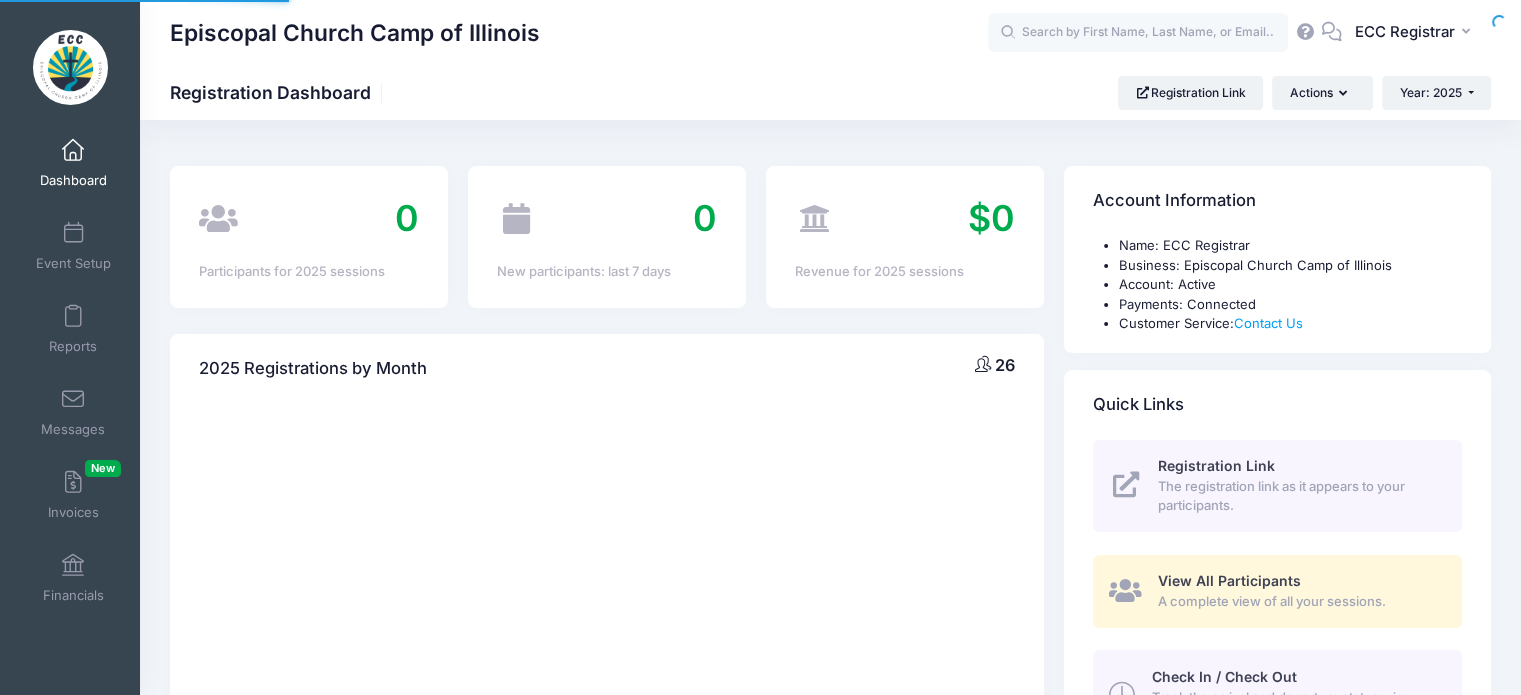 select 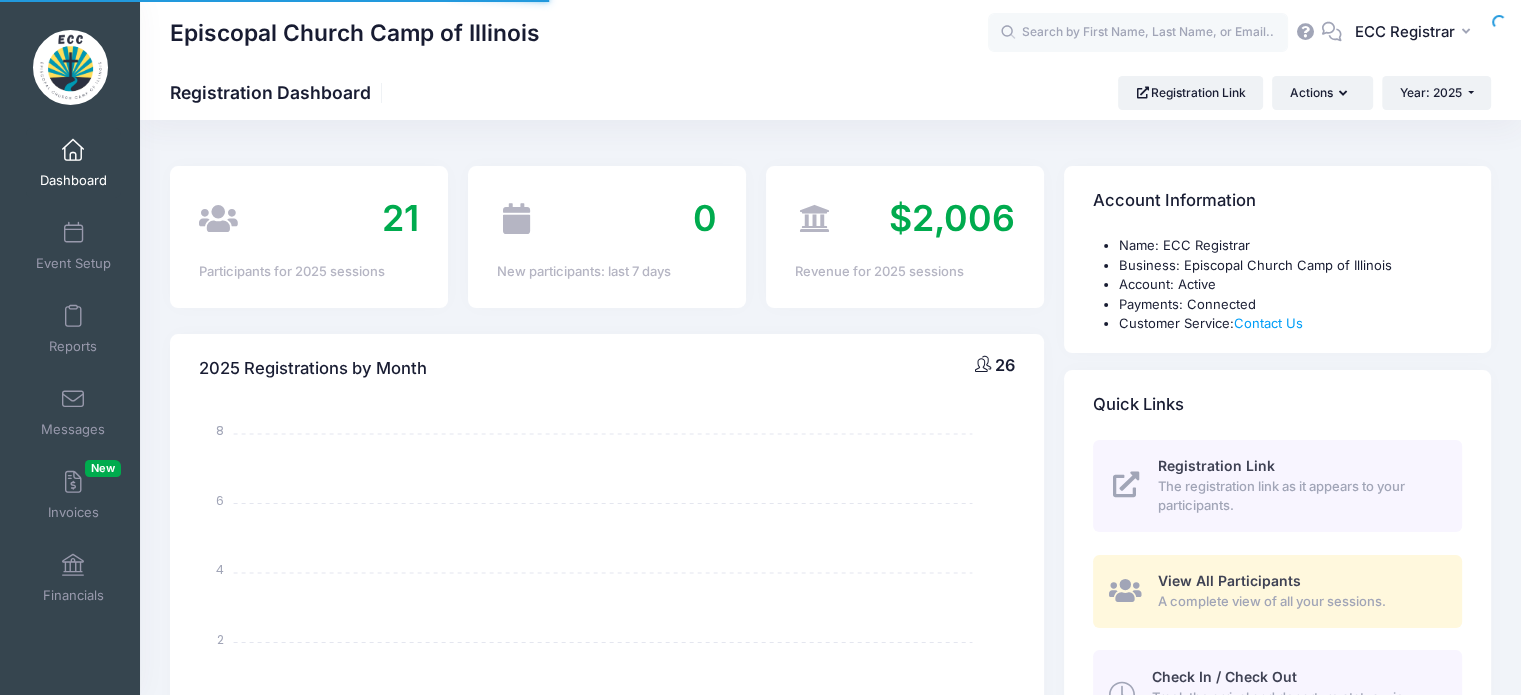 scroll, scrollTop: 0, scrollLeft: 0, axis: both 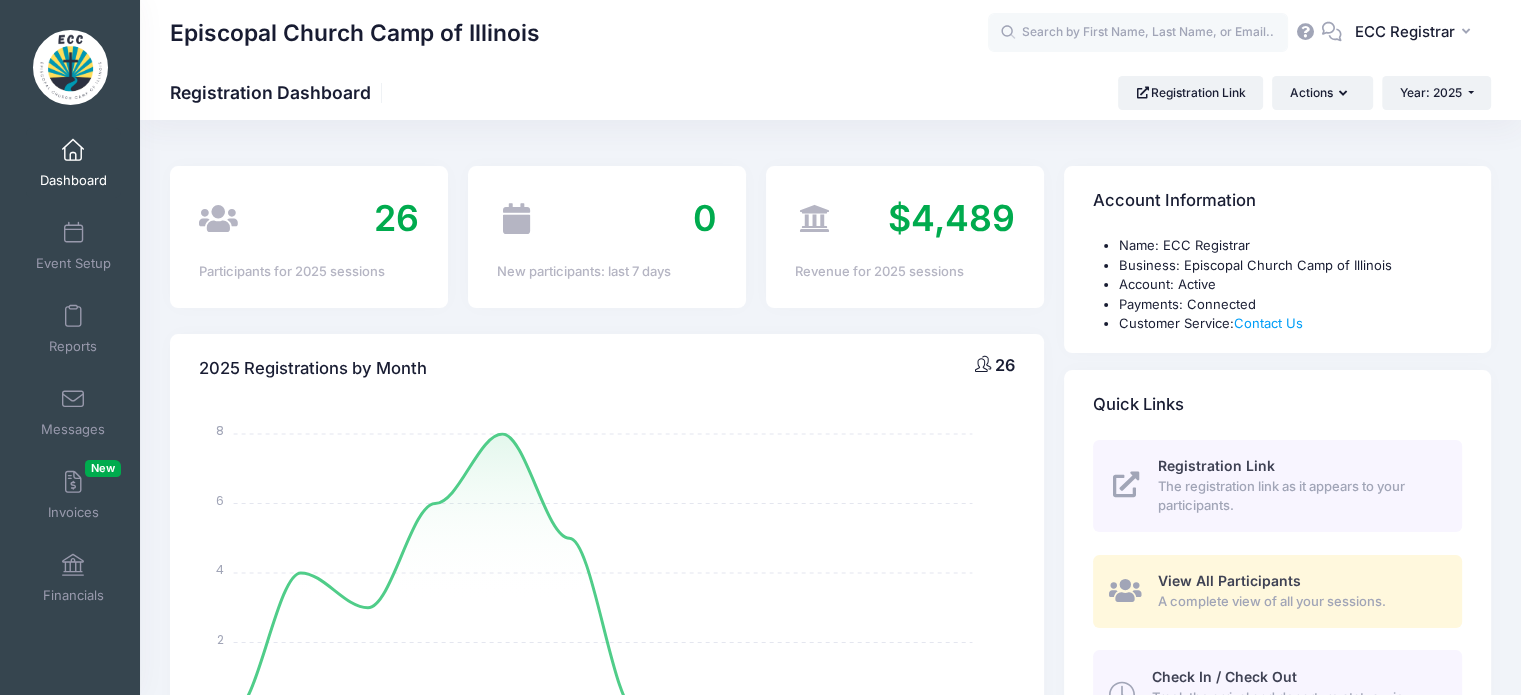 click on "View All Participants" at bounding box center (1229, 580) 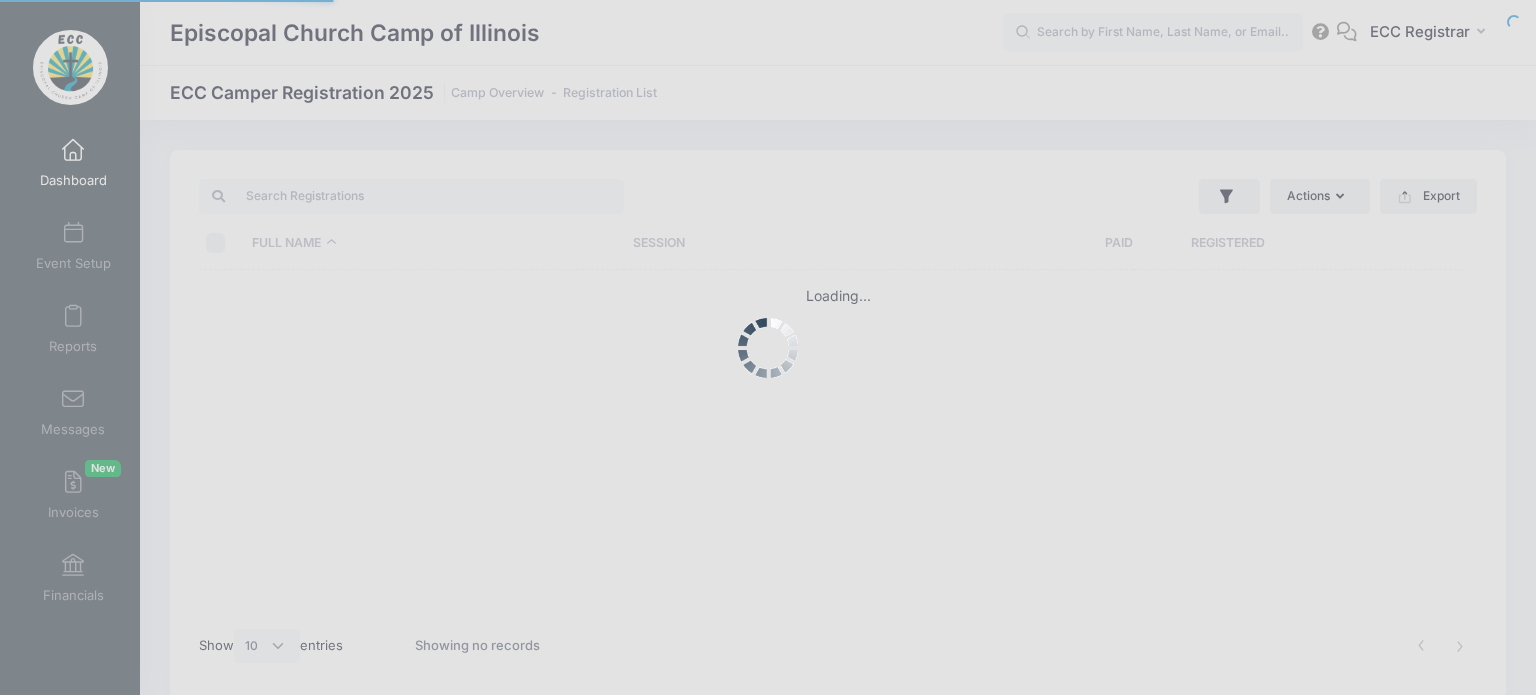 select on "10" 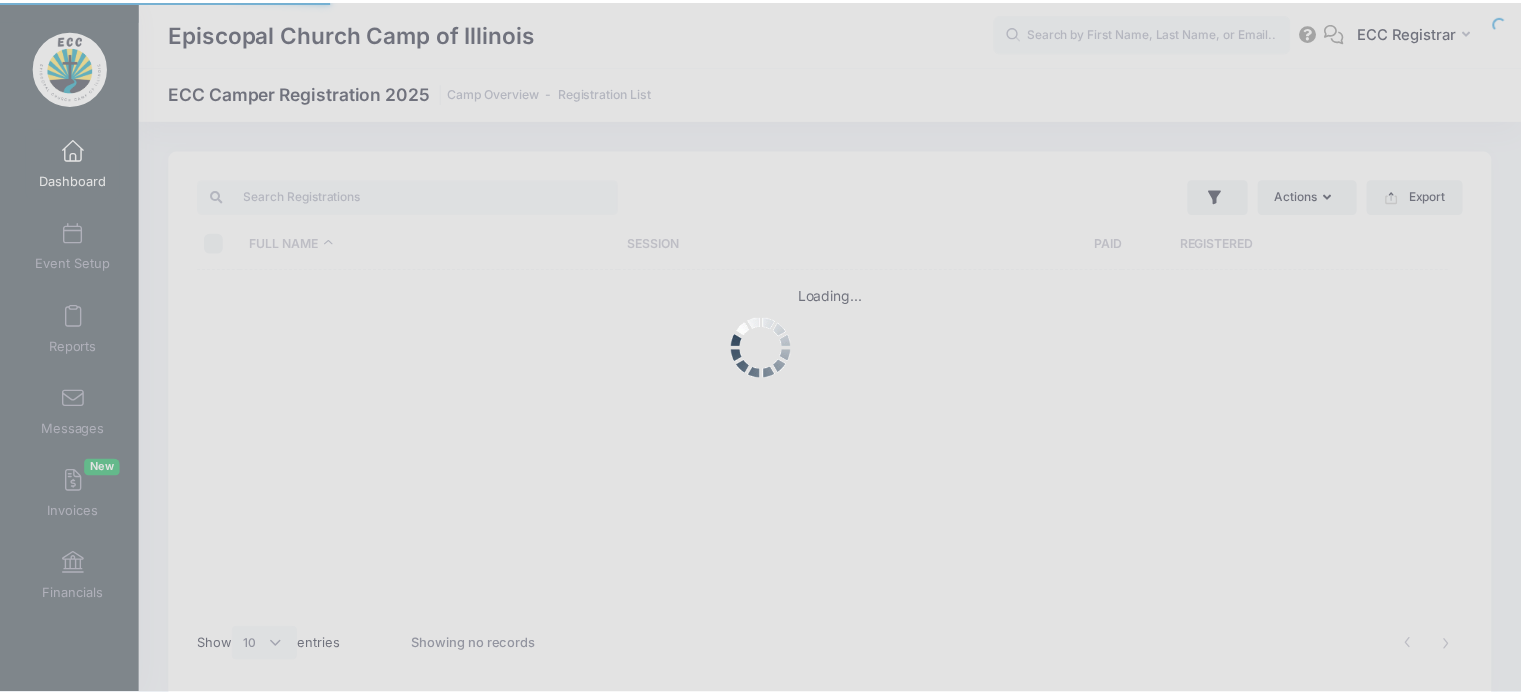 scroll, scrollTop: 0, scrollLeft: 0, axis: both 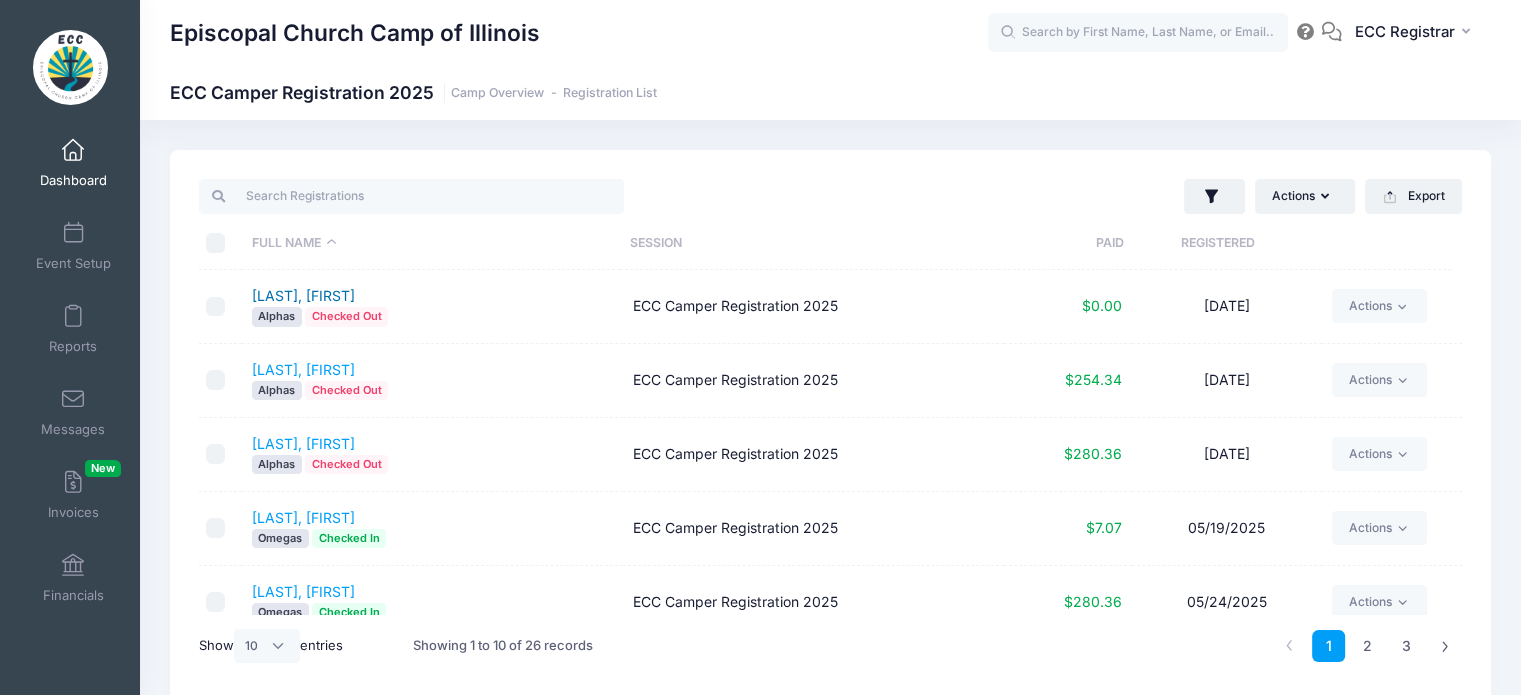click on "[LAST], [FIRST]" at bounding box center [303, 295] 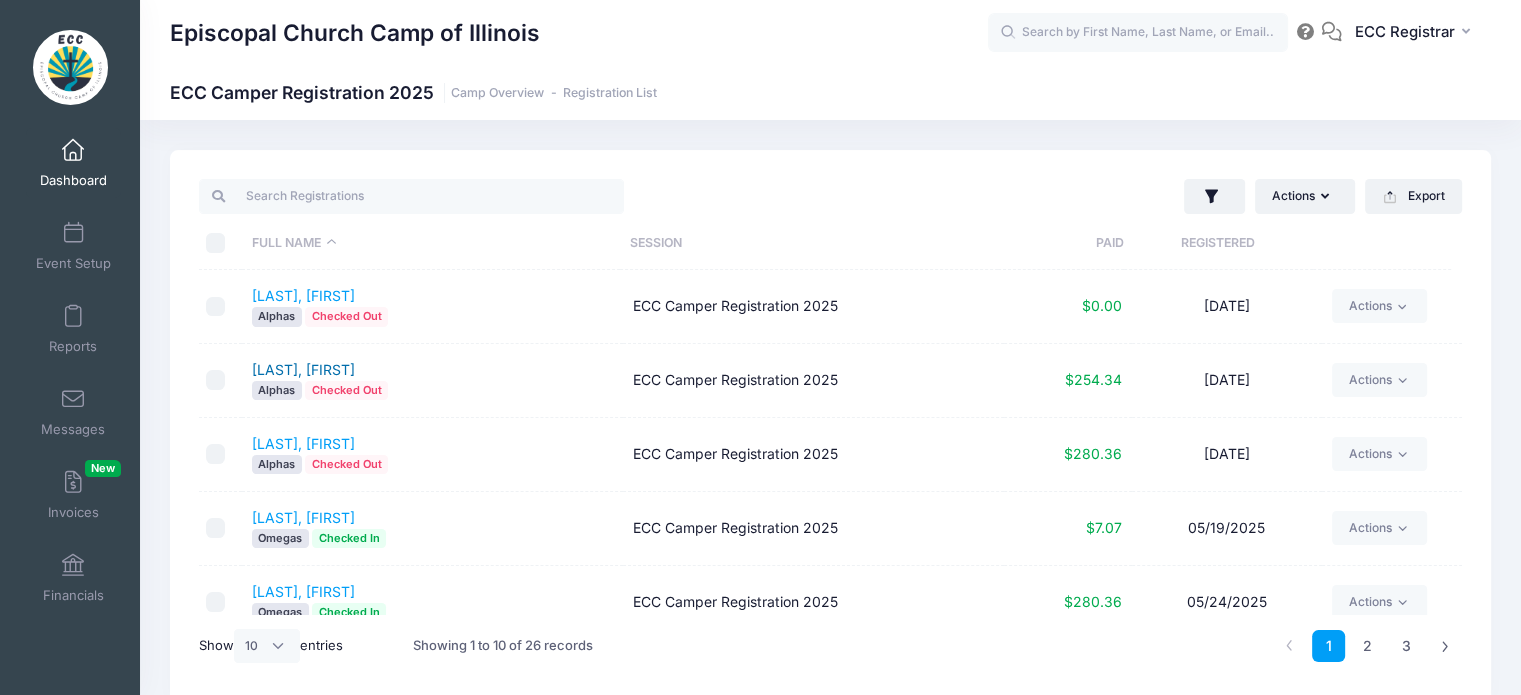 click on "[LAST], [FIRST]" at bounding box center (303, 369) 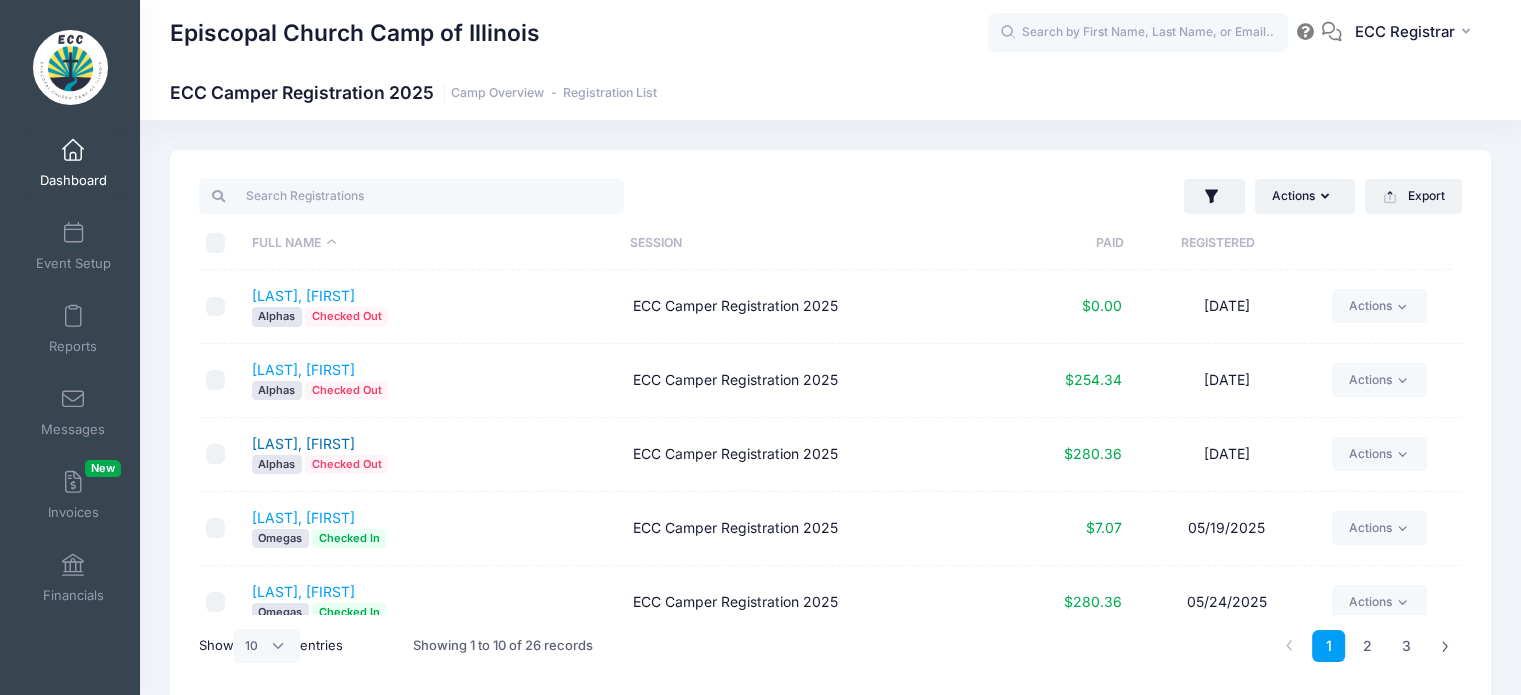 click on "Brooks, Jude" at bounding box center (303, 443) 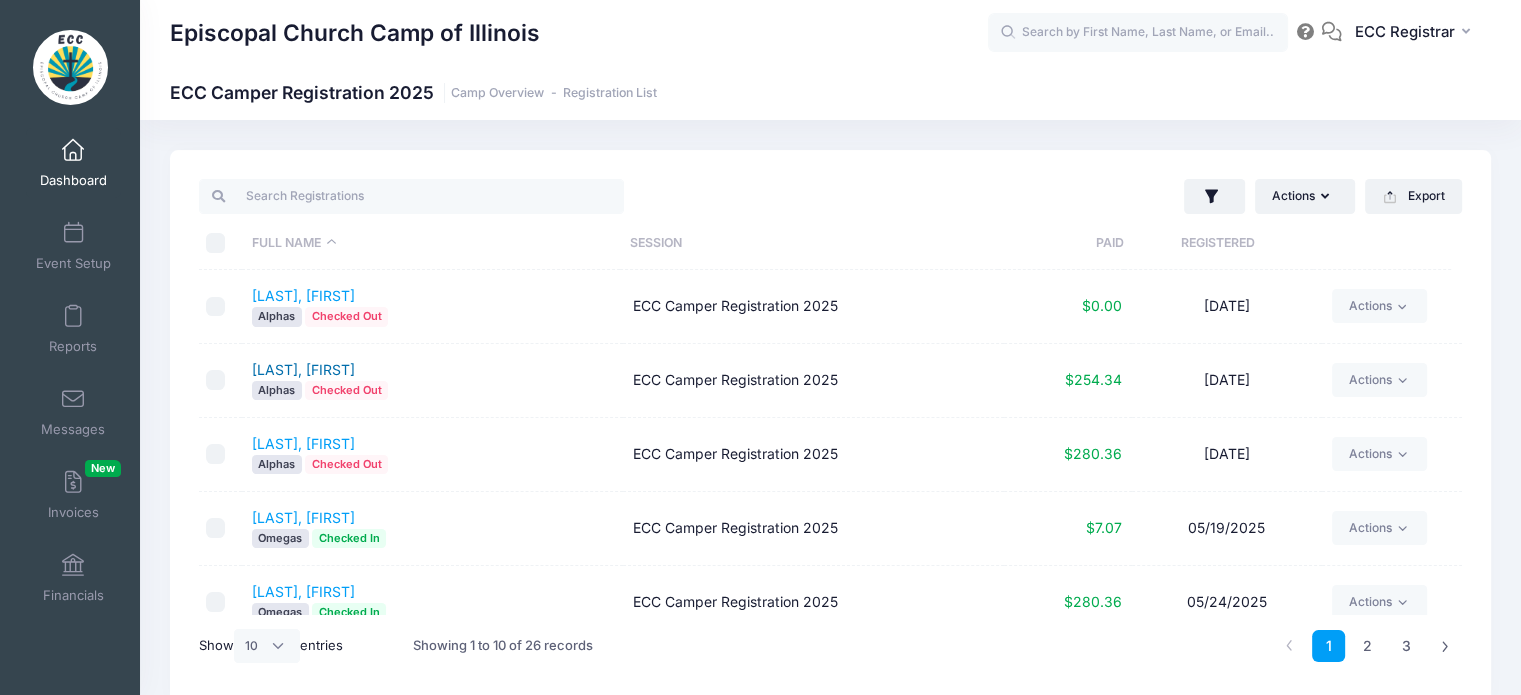 click on "[LAST], [NAME]" at bounding box center [303, 369] 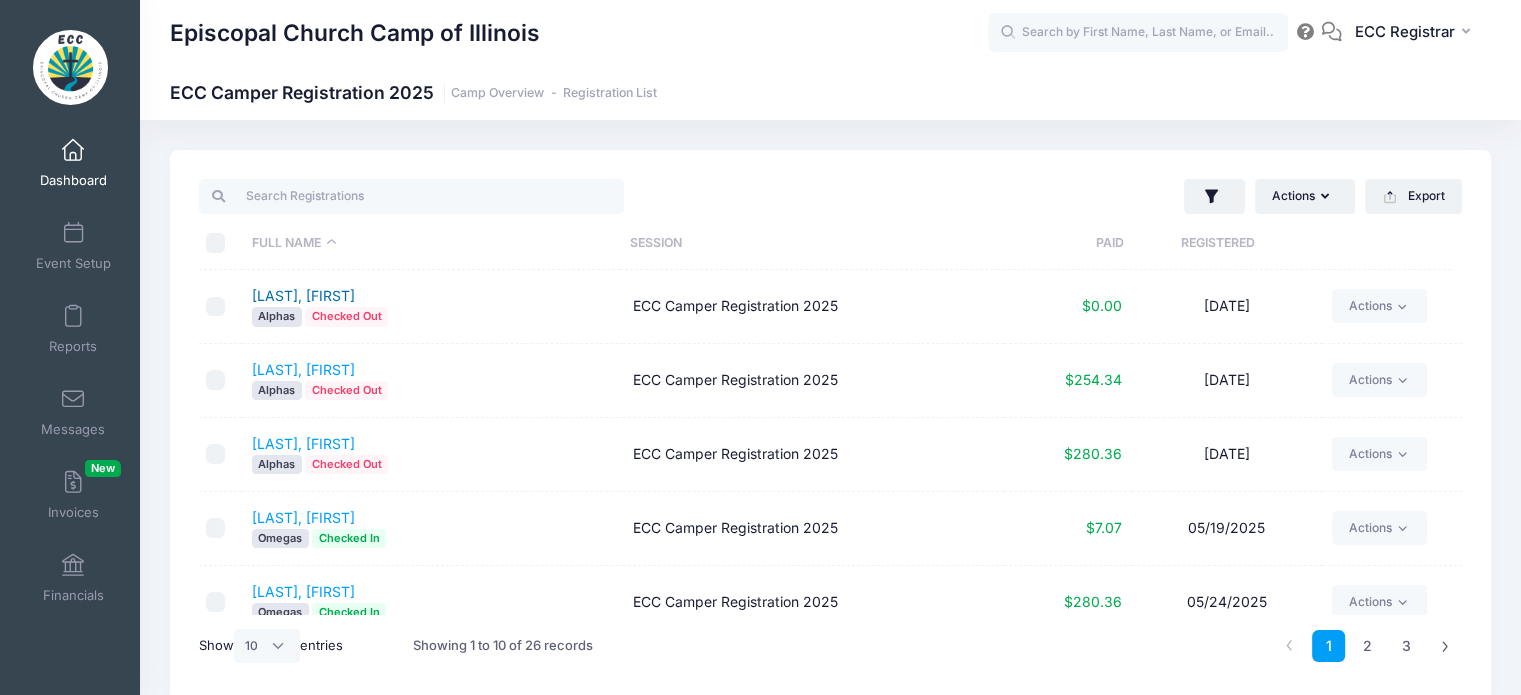 click on "[LAST], [FIRST]" at bounding box center (303, 295) 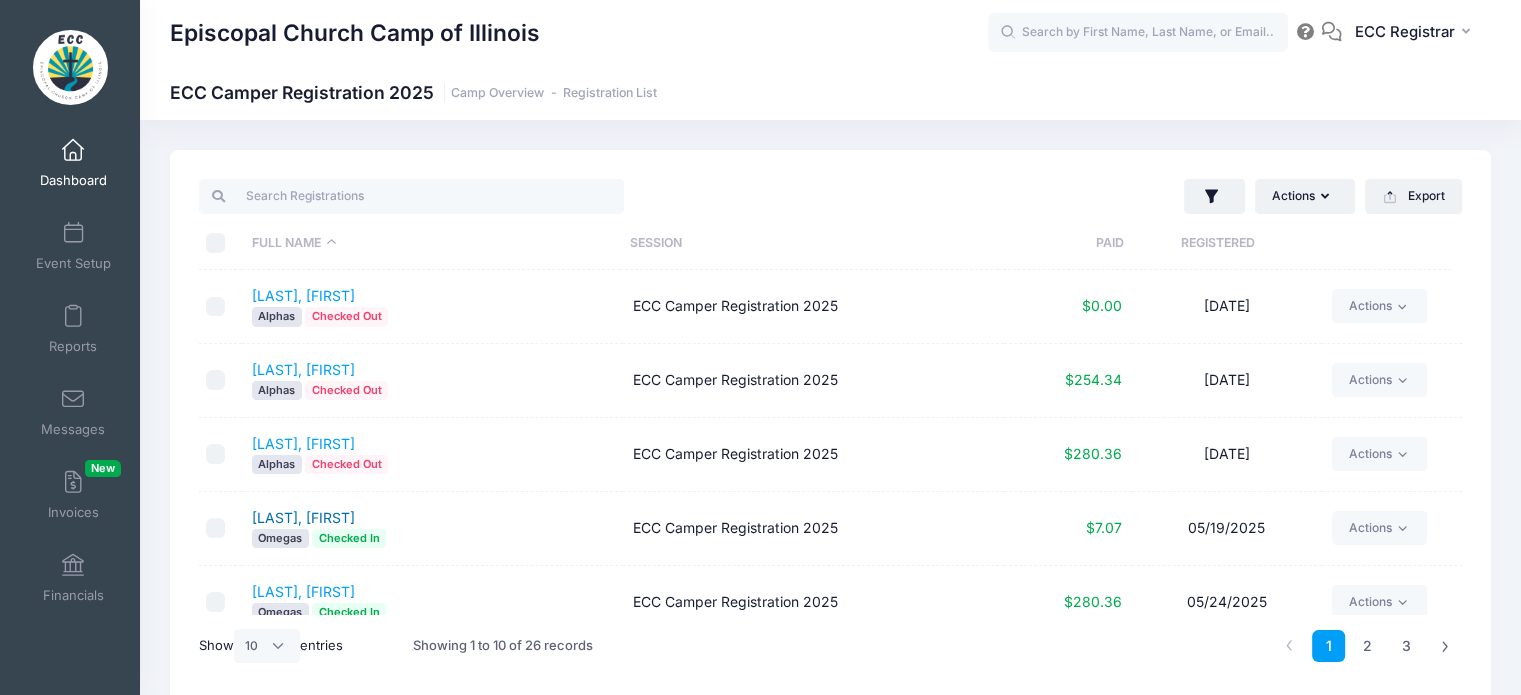 click on "Calbreath, Preston" at bounding box center [303, 517] 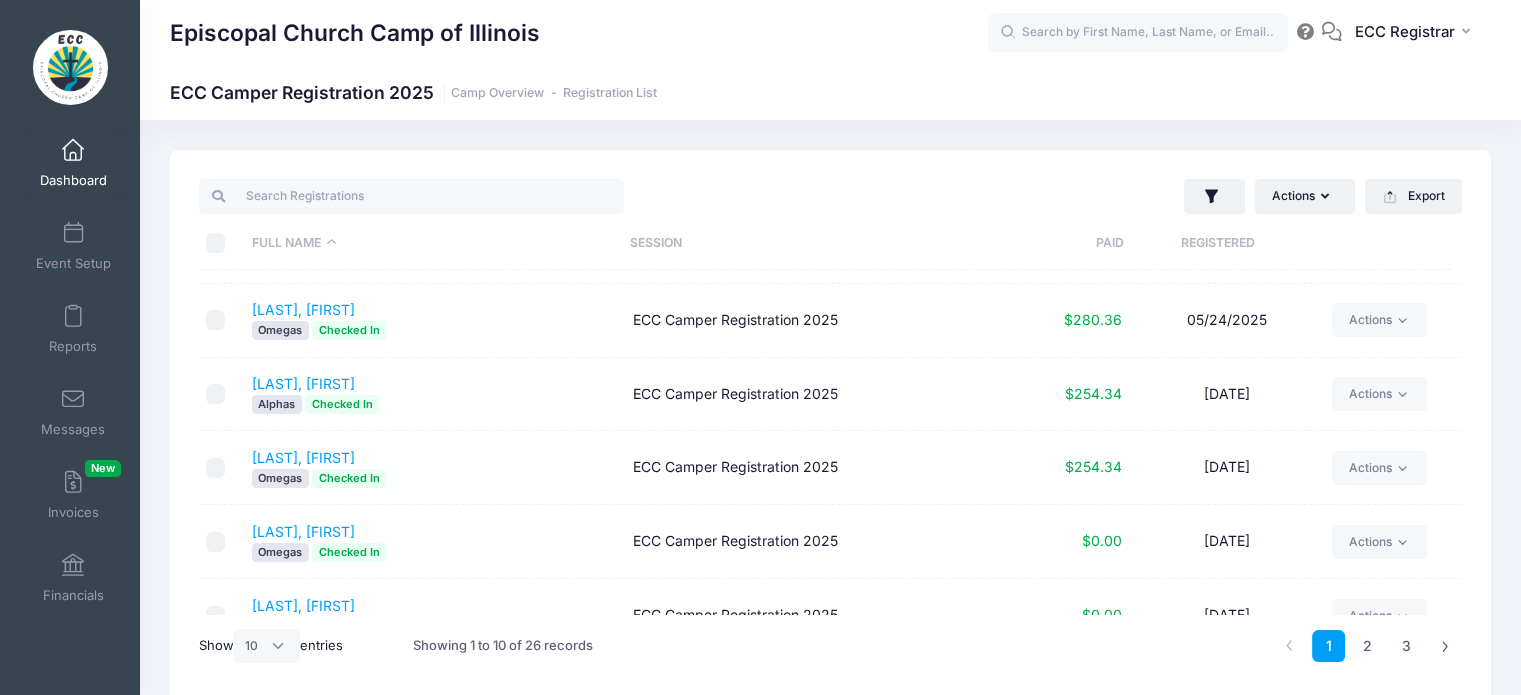 scroll, scrollTop: 287, scrollLeft: 0, axis: vertical 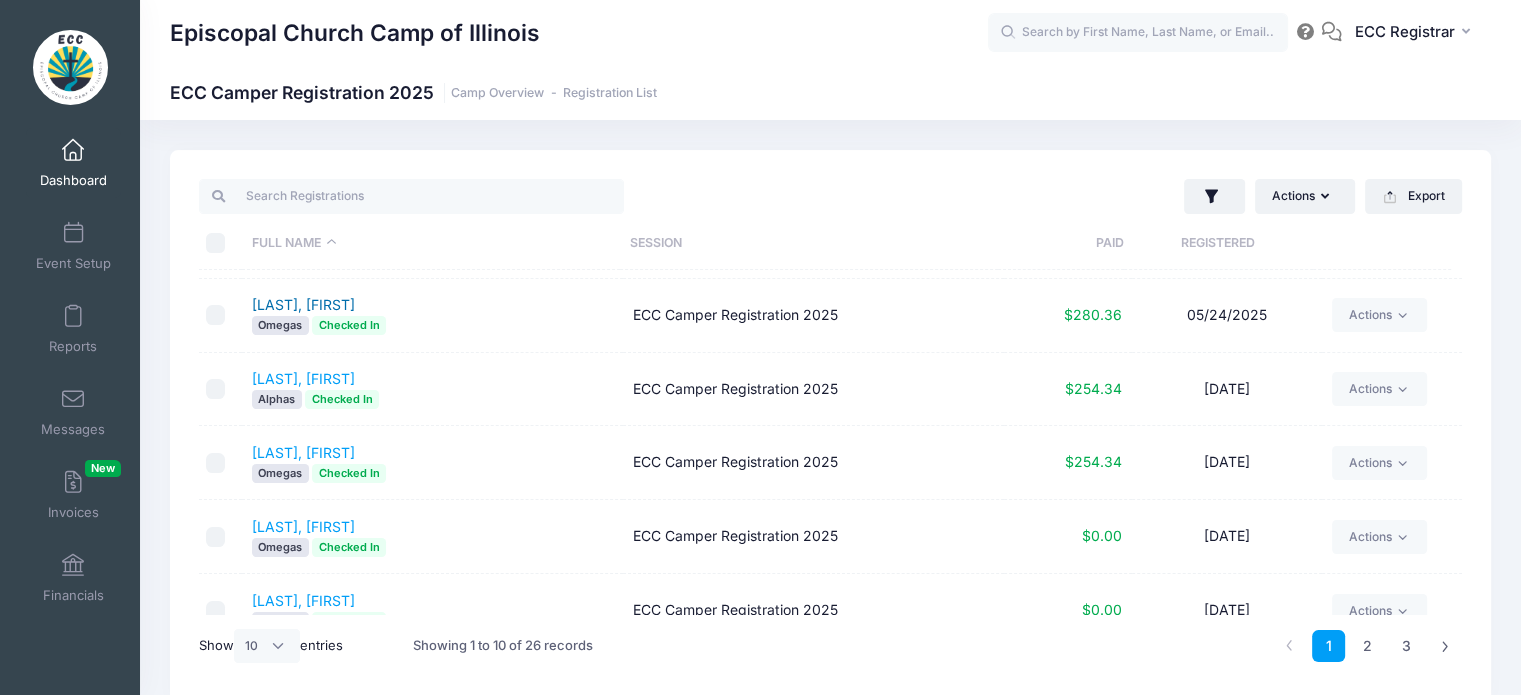 click on "Claybourn, Reese" at bounding box center (303, 304) 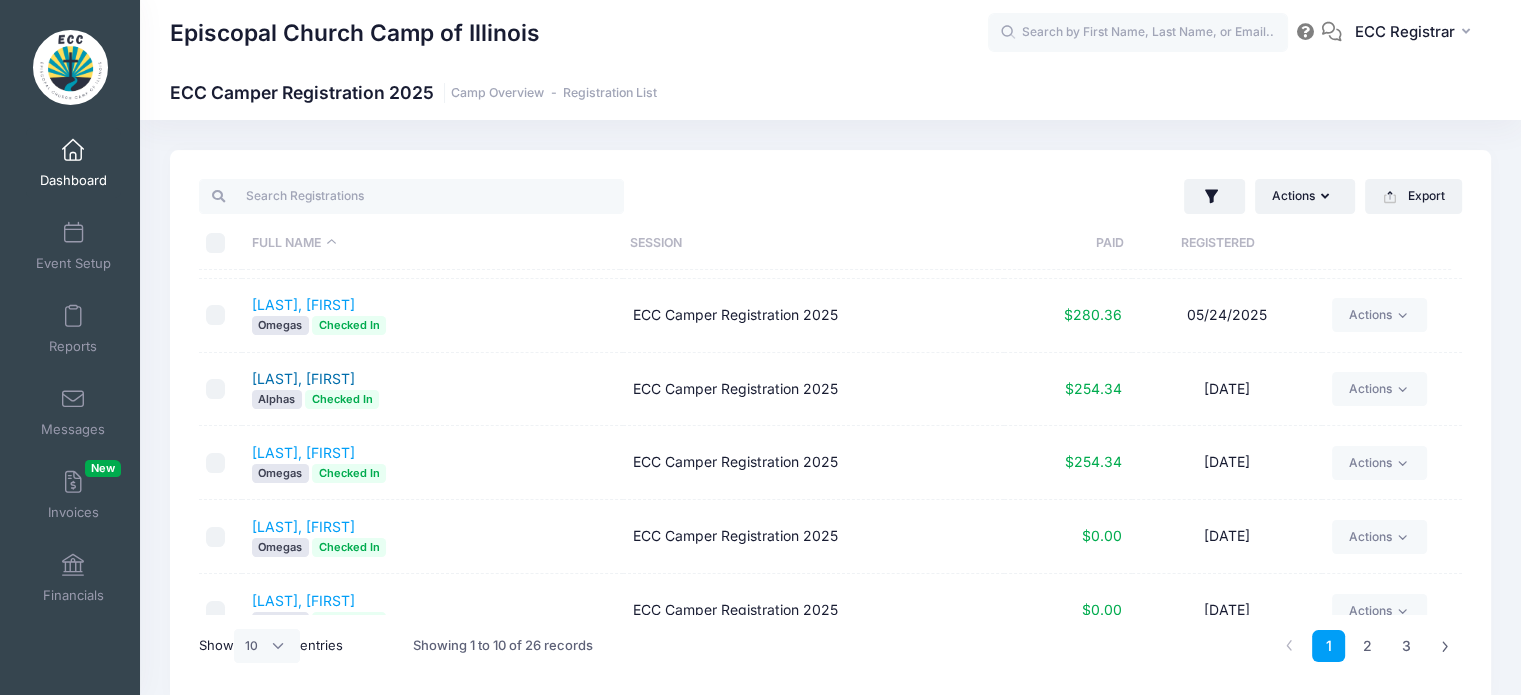 click on "Devore, Evie" at bounding box center [303, 378] 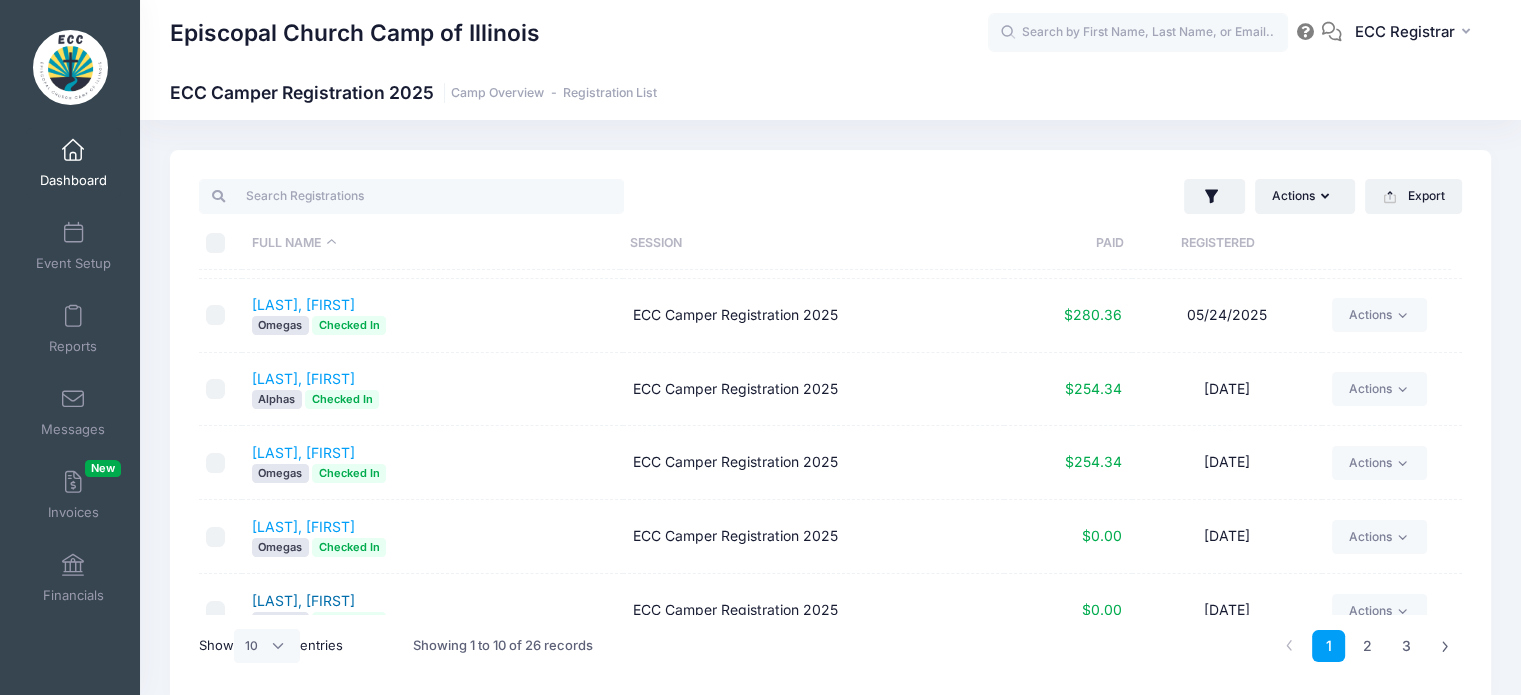 click on "Emery, Catie" at bounding box center (303, 600) 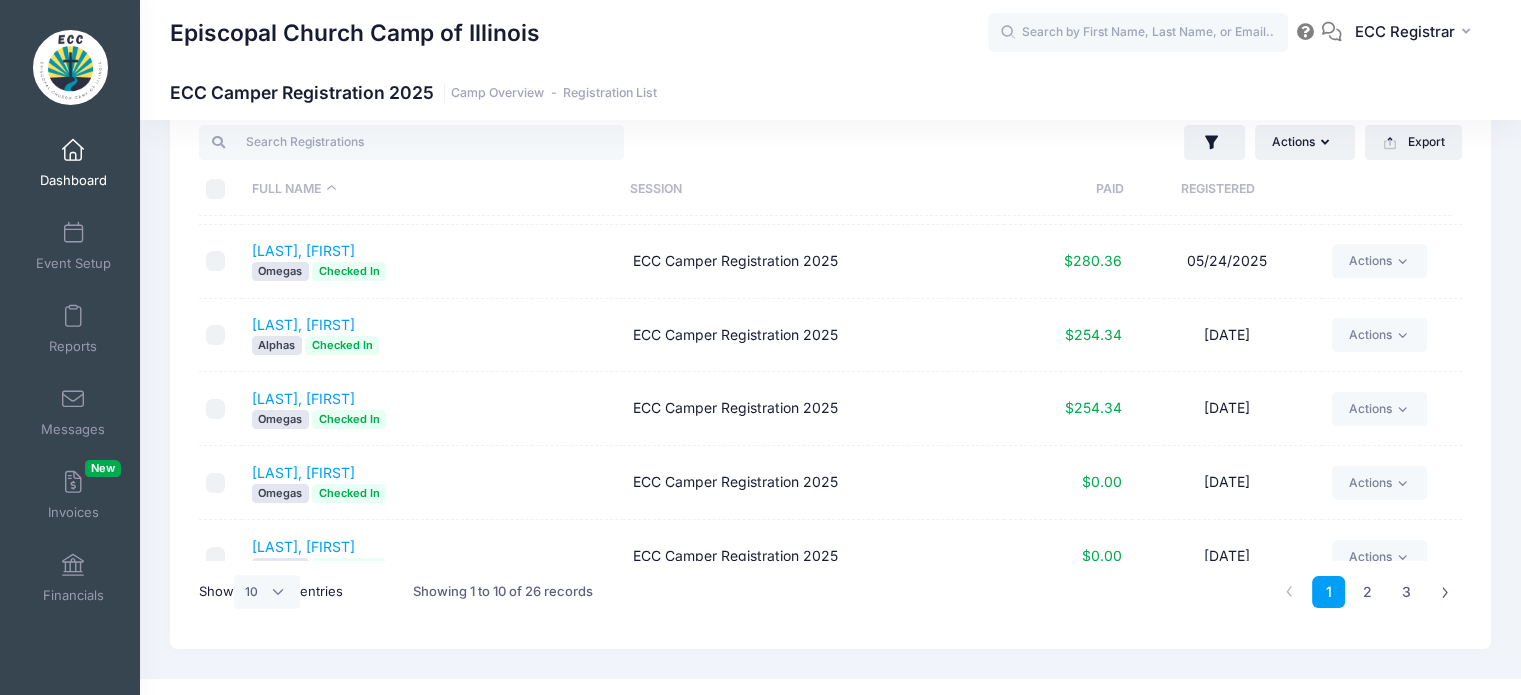 scroll, scrollTop: 83, scrollLeft: 0, axis: vertical 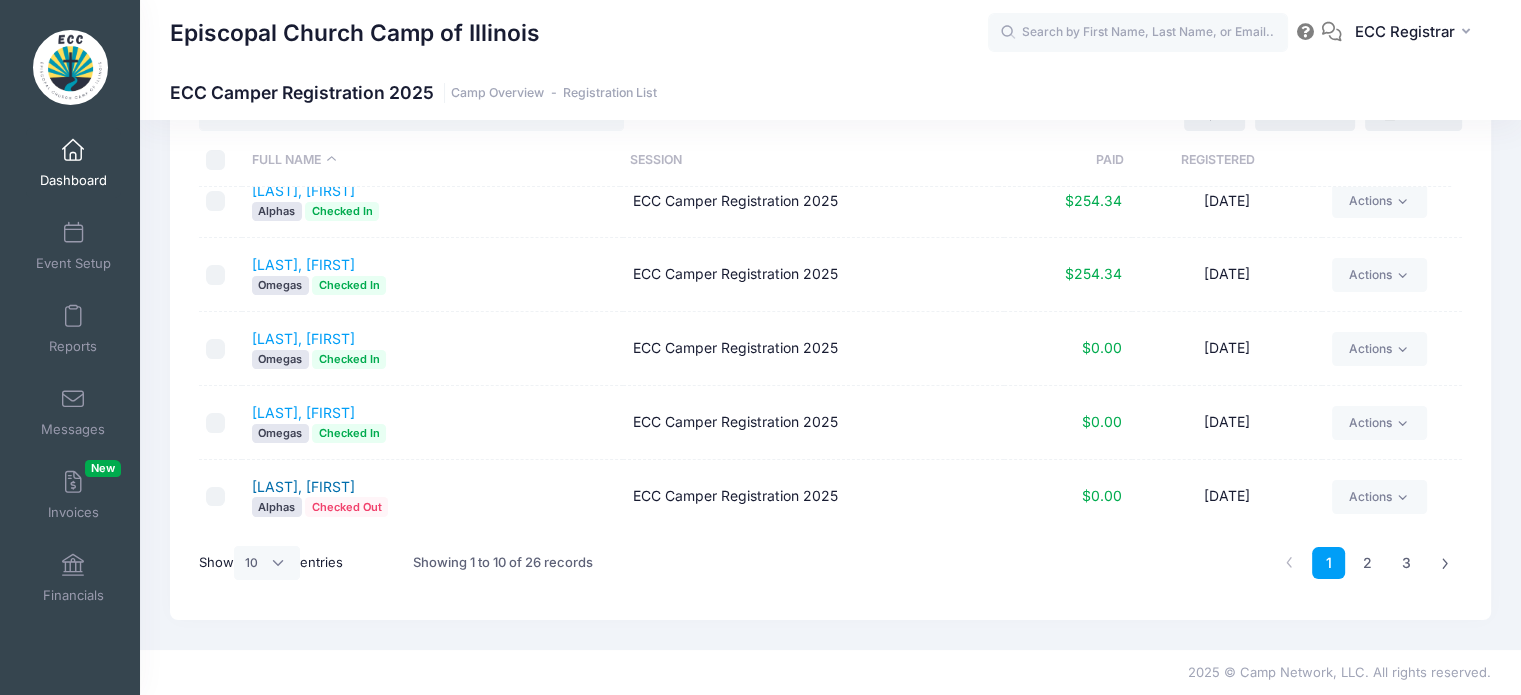 click on "Harper, Aria" at bounding box center (303, 486) 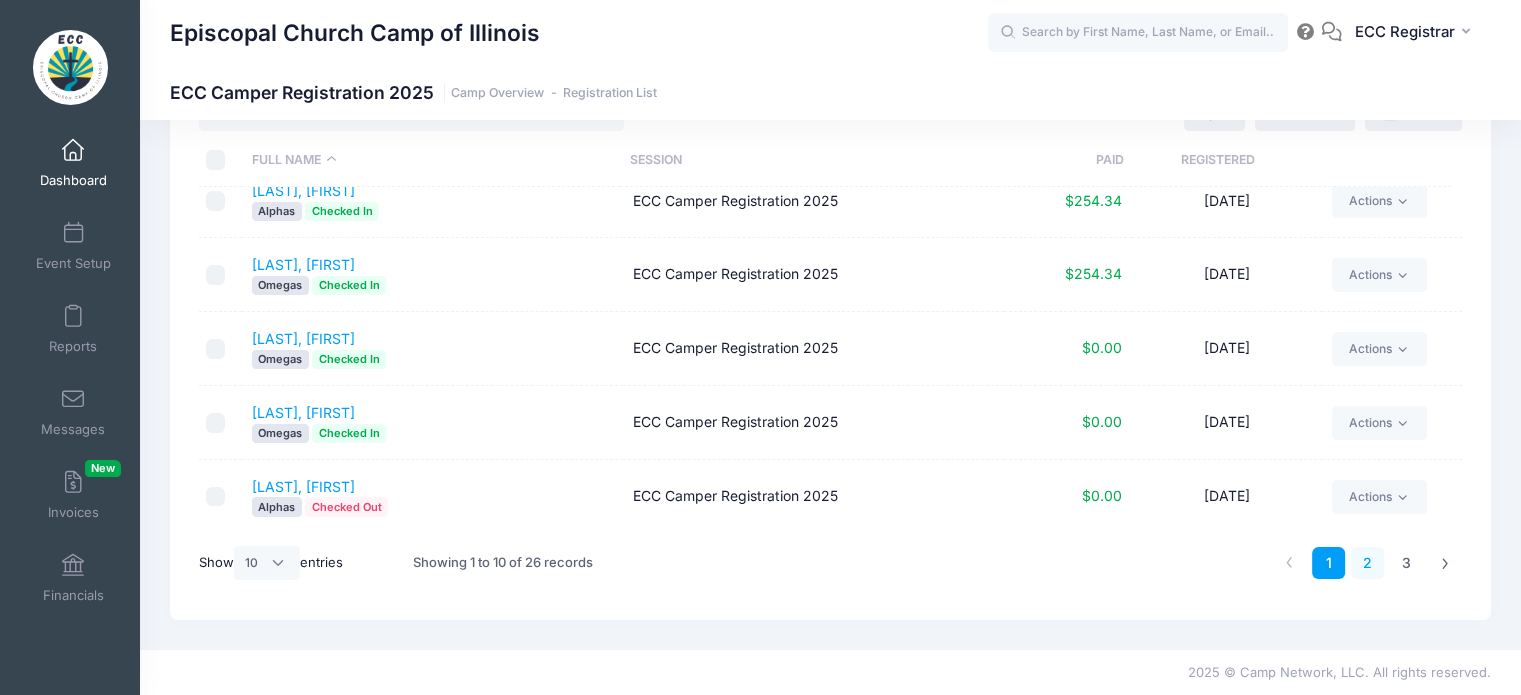 click on "2" at bounding box center (1367, 563) 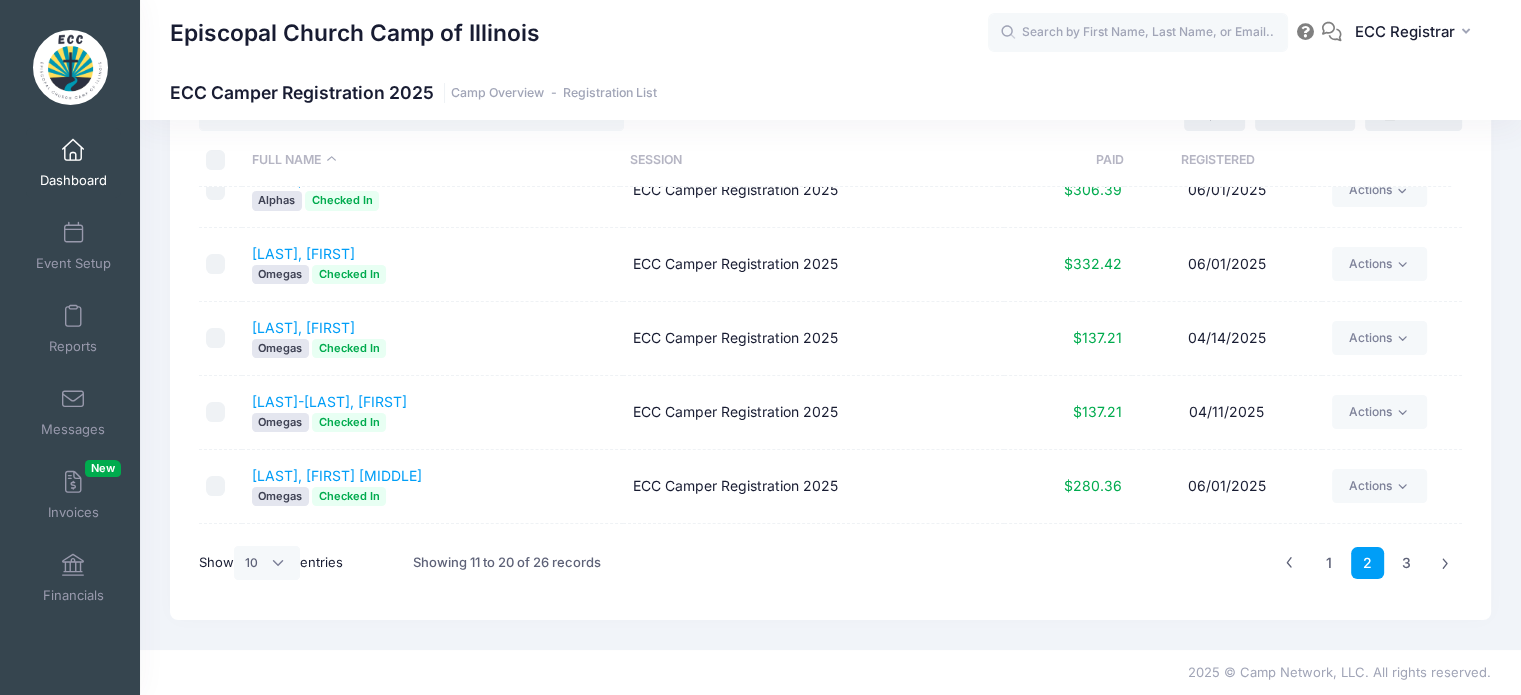 scroll, scrollTop: 0, scrollLeft: 0, axis: both 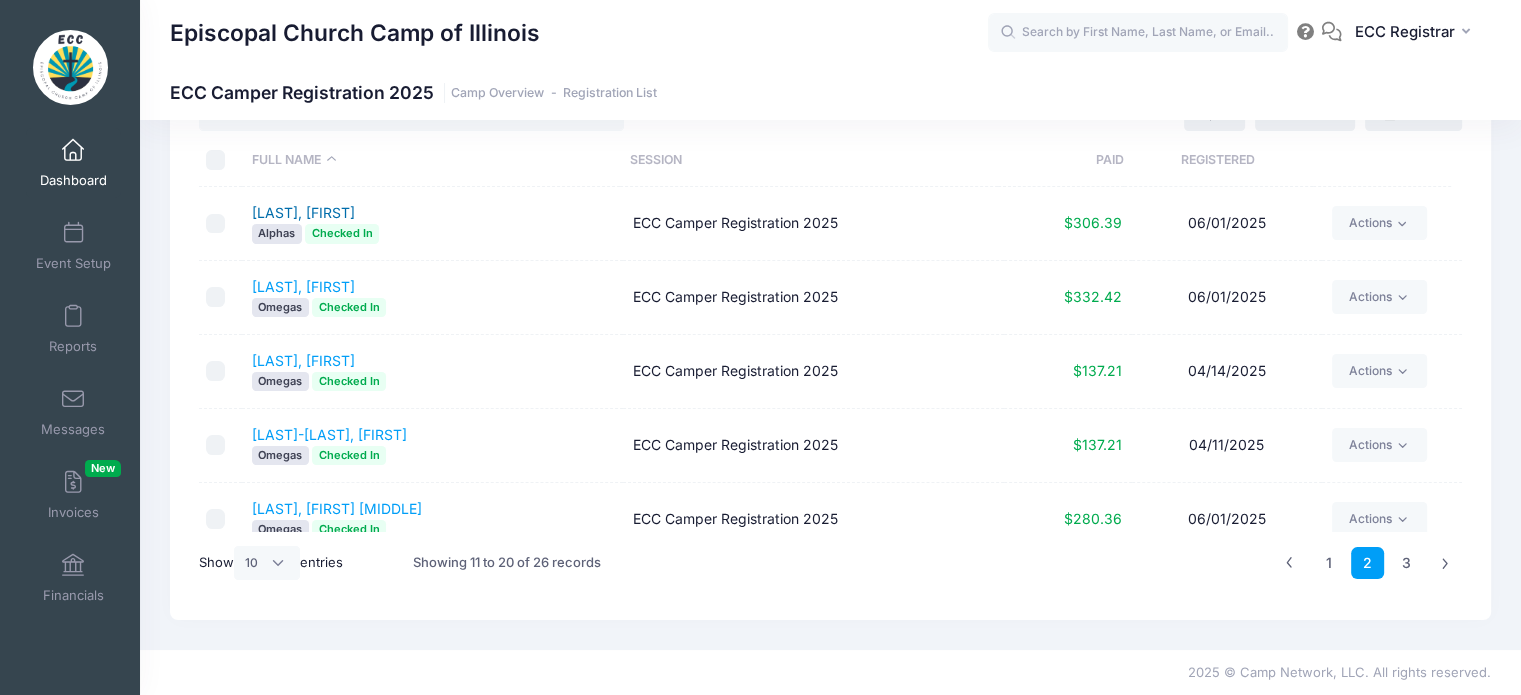 click on "[LAST], [FIRST]" at bounding box center (303, 212) 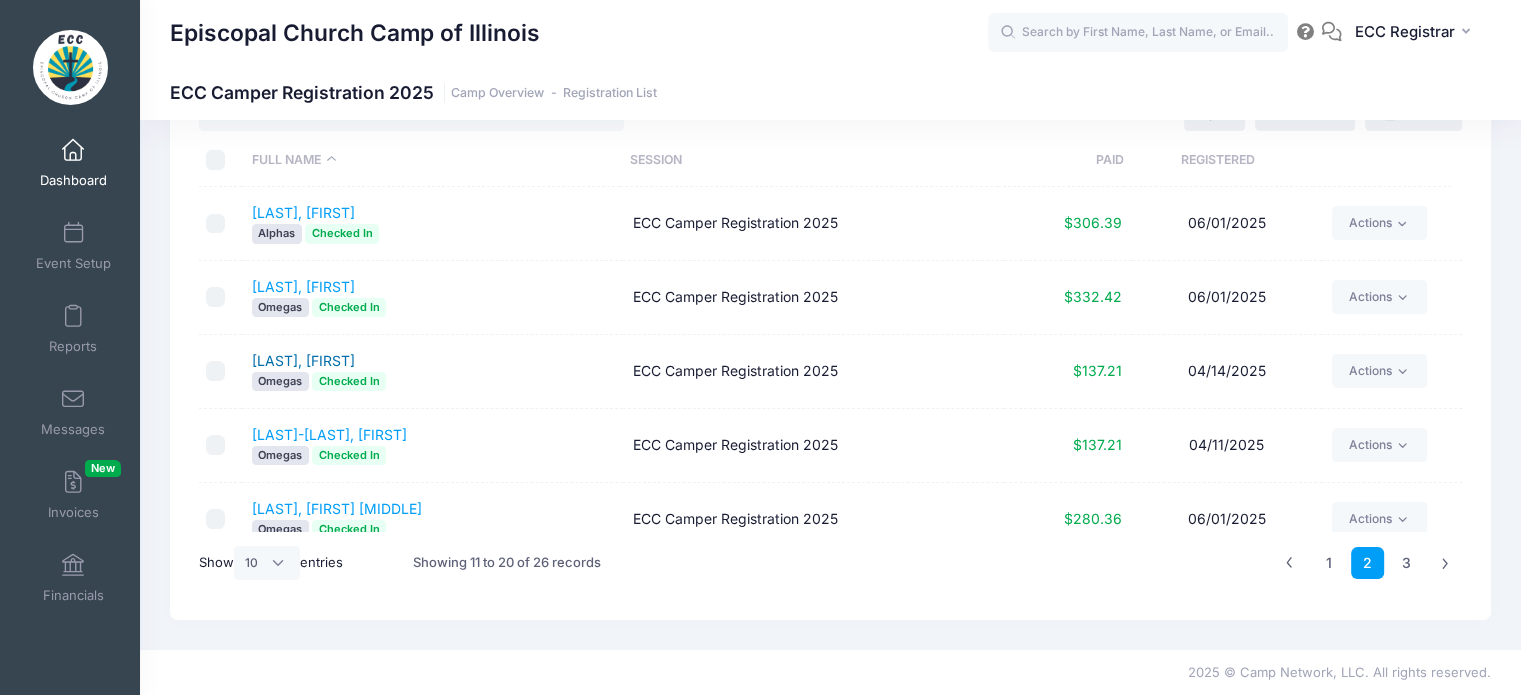 click on "[LAST], [FIRST]" at bounding box center [303, 360] 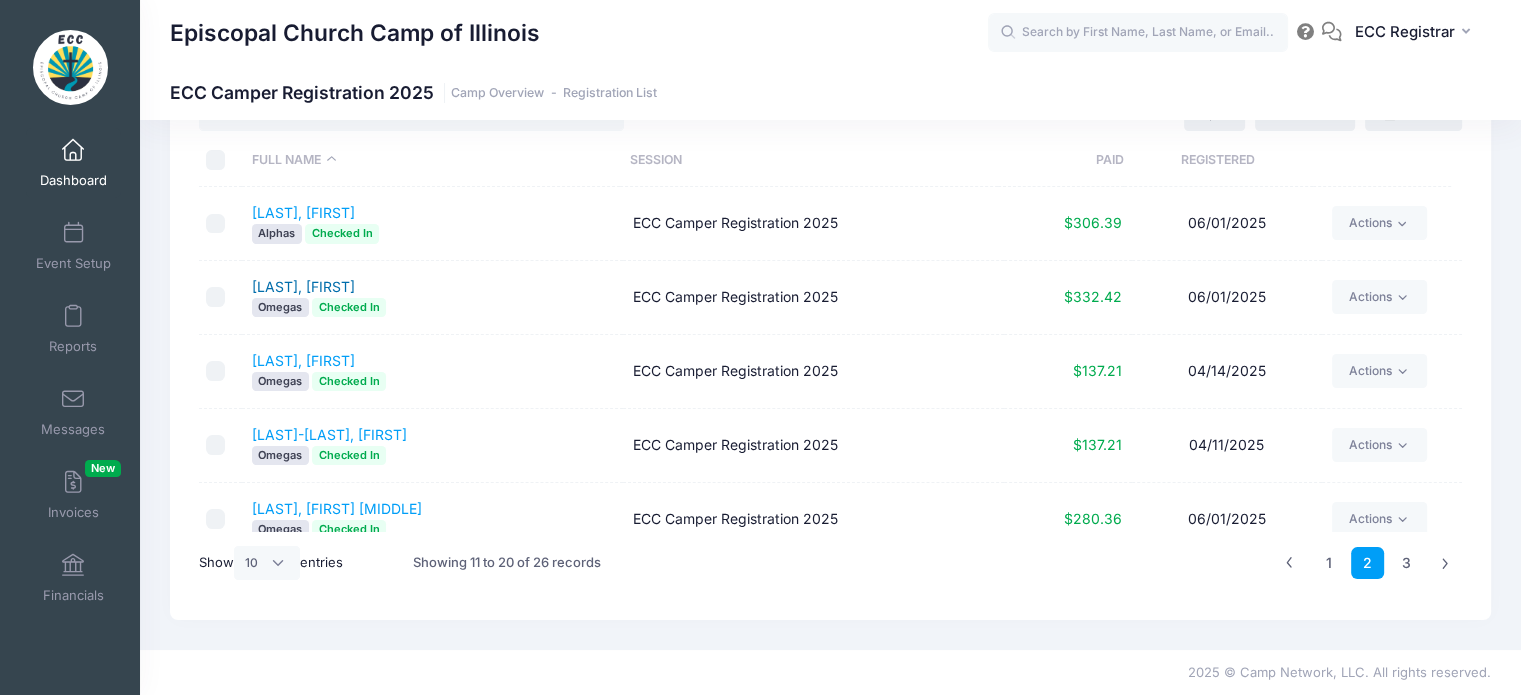 click on "[LAST], [FIRST]" at bounding box center (303, 286) 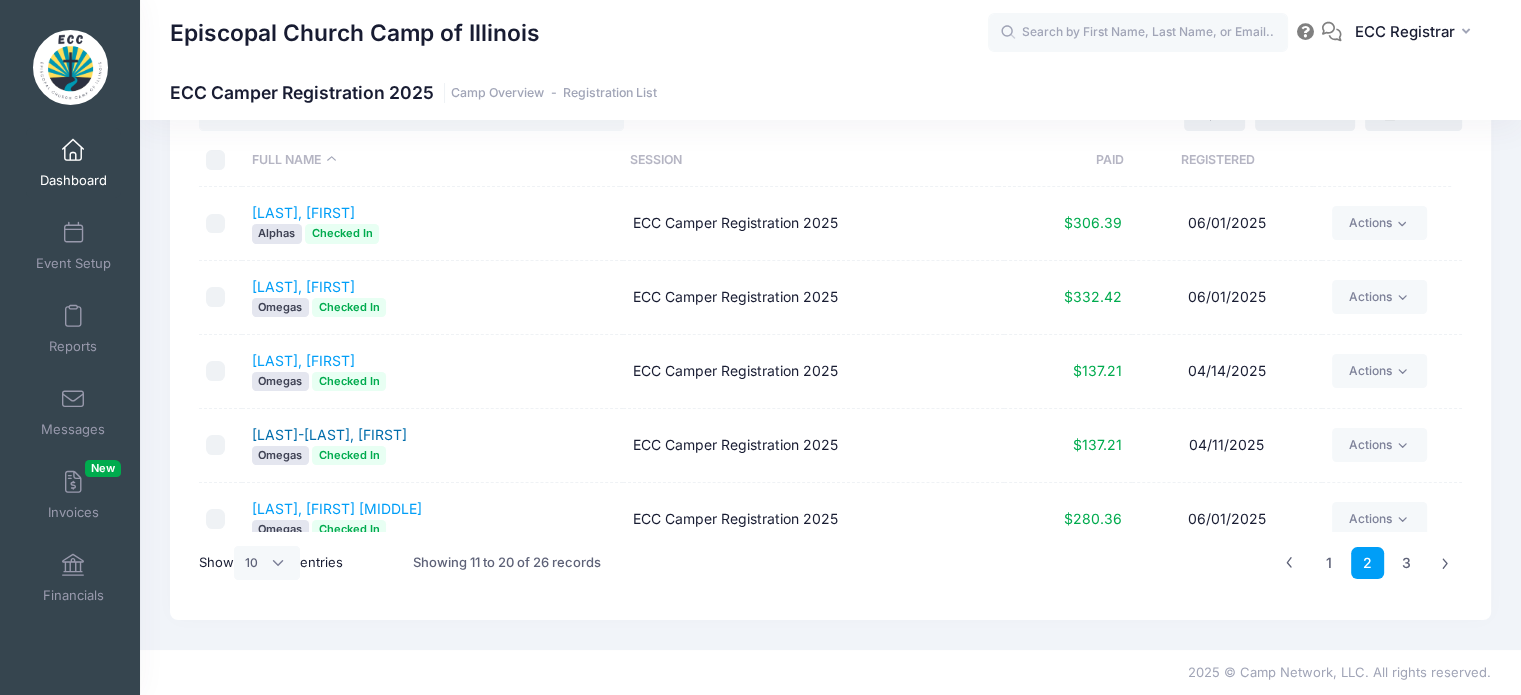 click on "[LAST]-[LAST], [FIRST]" at bounding box center (329, 434) 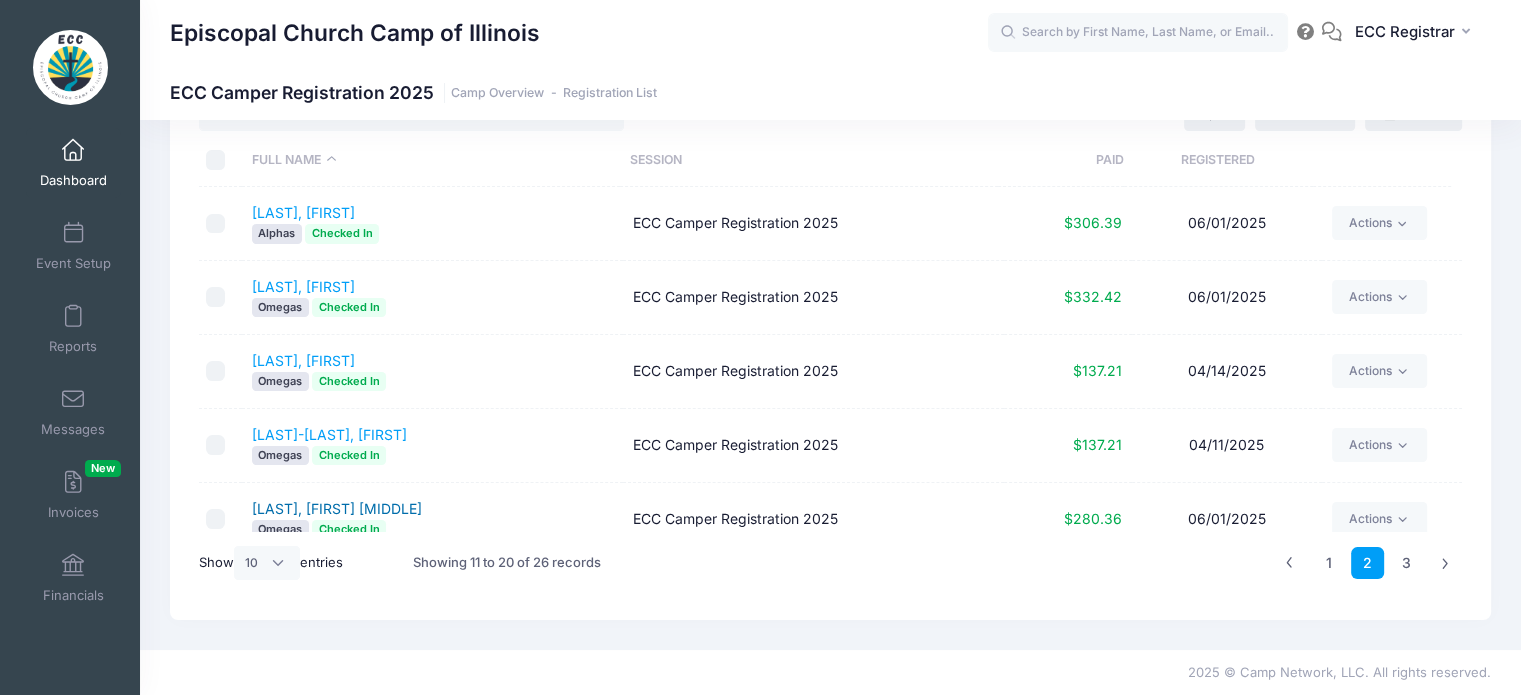 click on "KAMAU, REUBEN M" at bounding box center (337, 508) 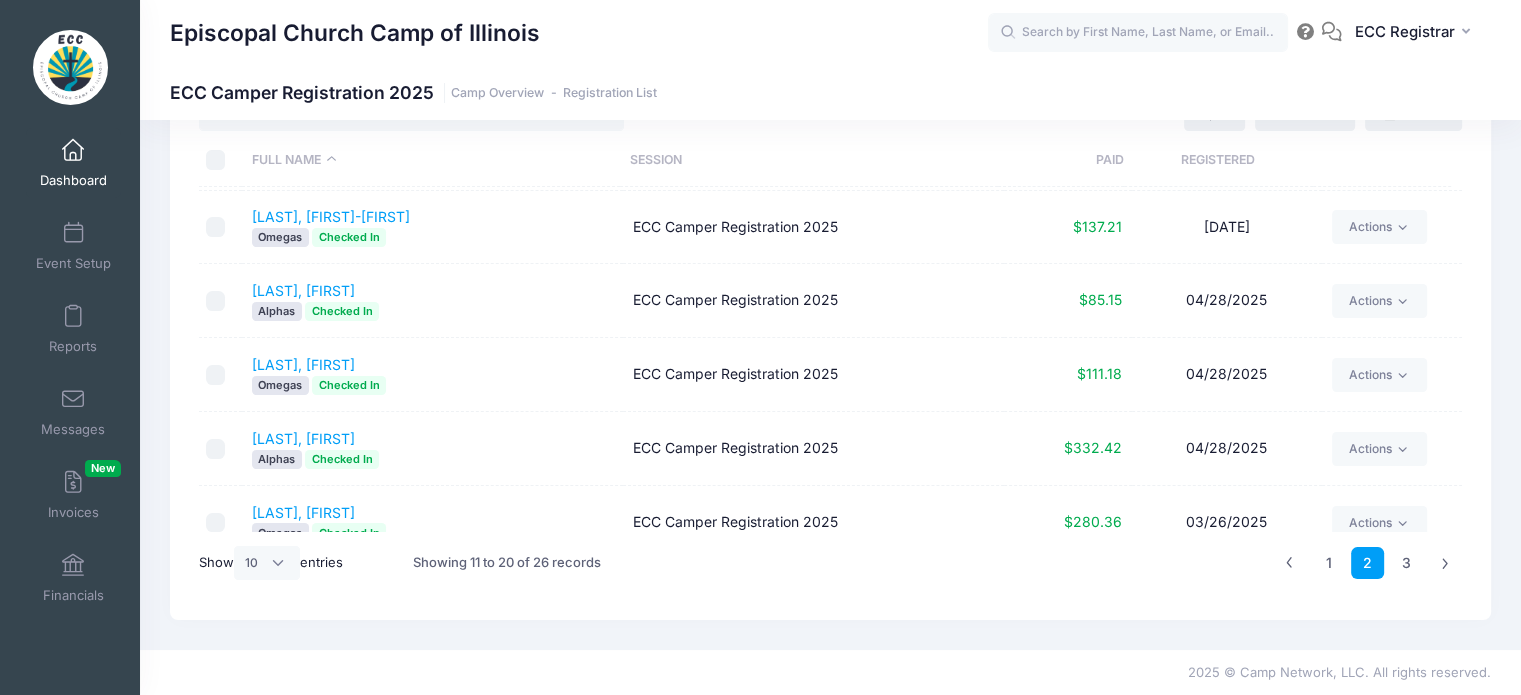 scroll, scrollTop: 360, scrollLeft: 0, axis: vertical 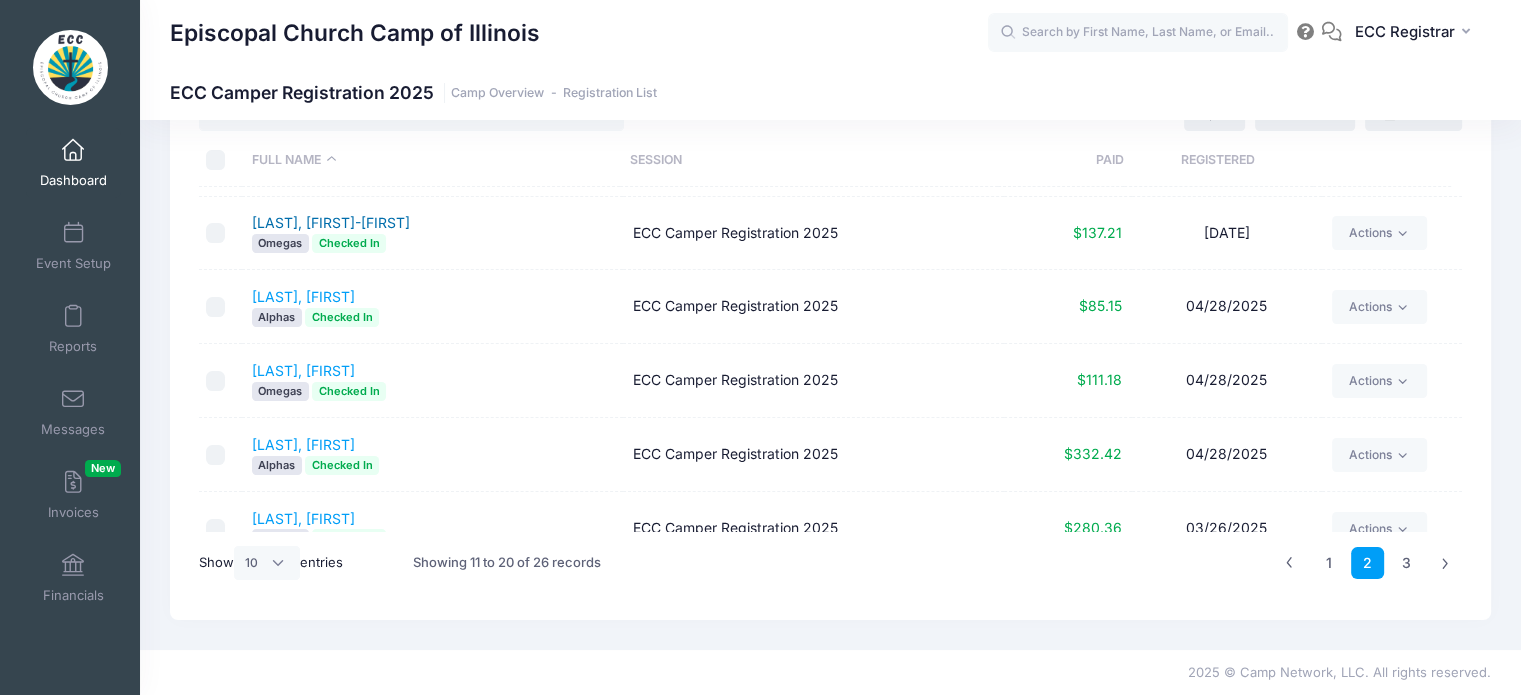 click on "King, Ava-Marie" at bounding box center (331, 222) 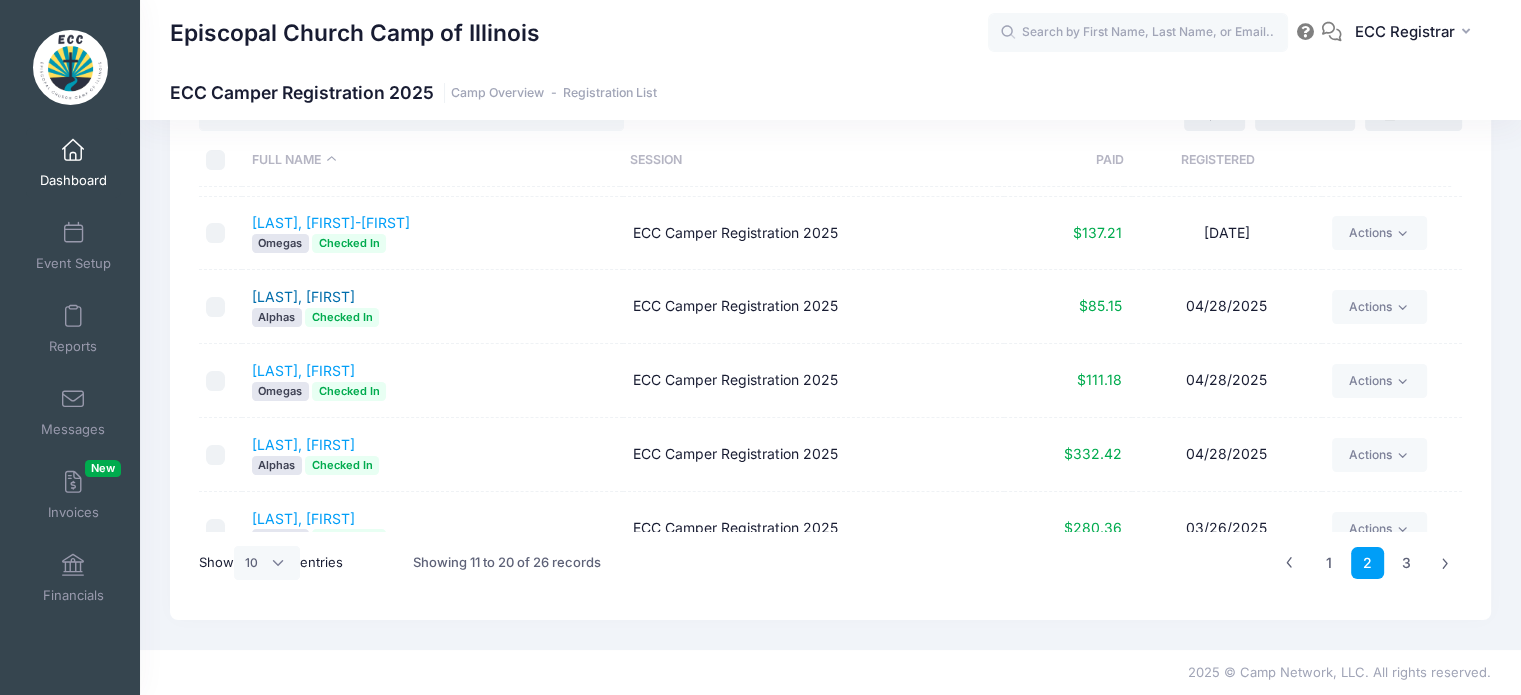 click on "Lee, Scarlett" at bounding box center [303, 296] 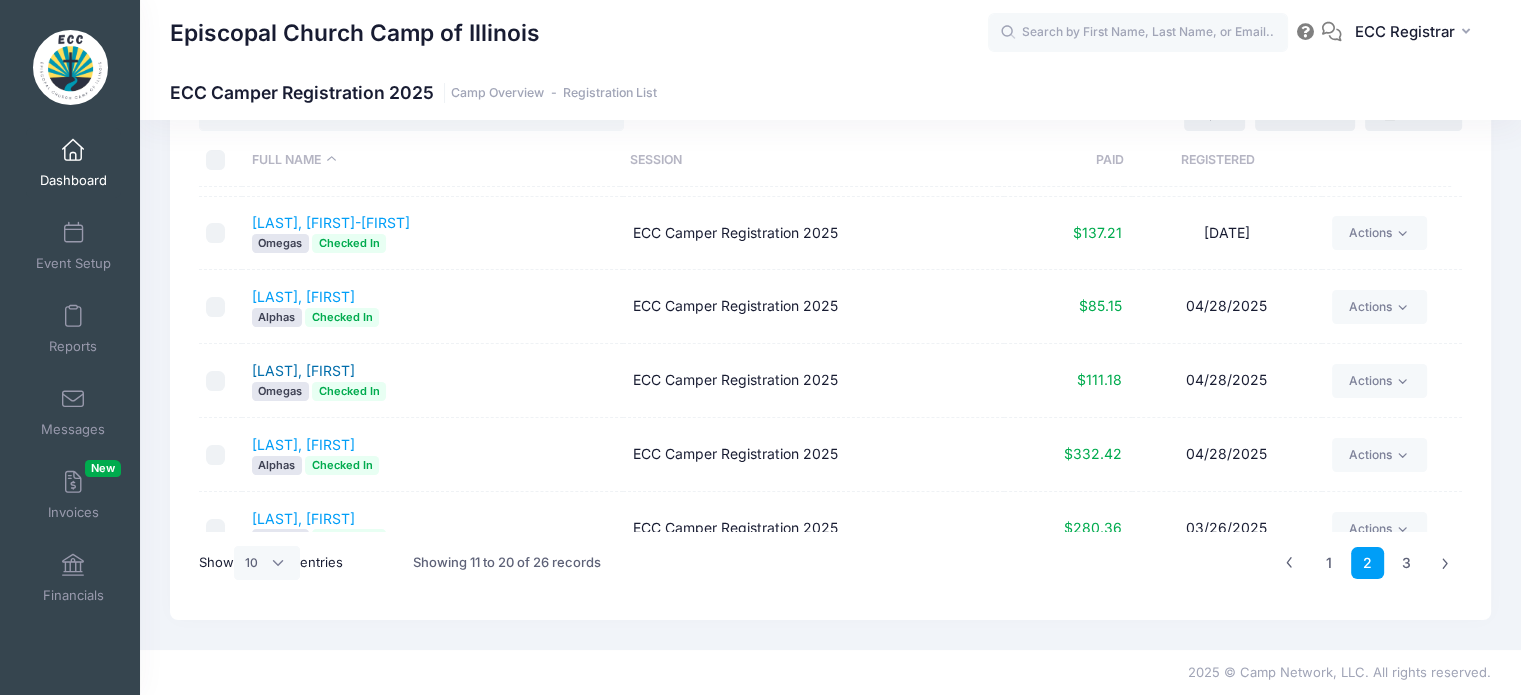 click on "Lee, Zellah" at bounding box center [303, 370] 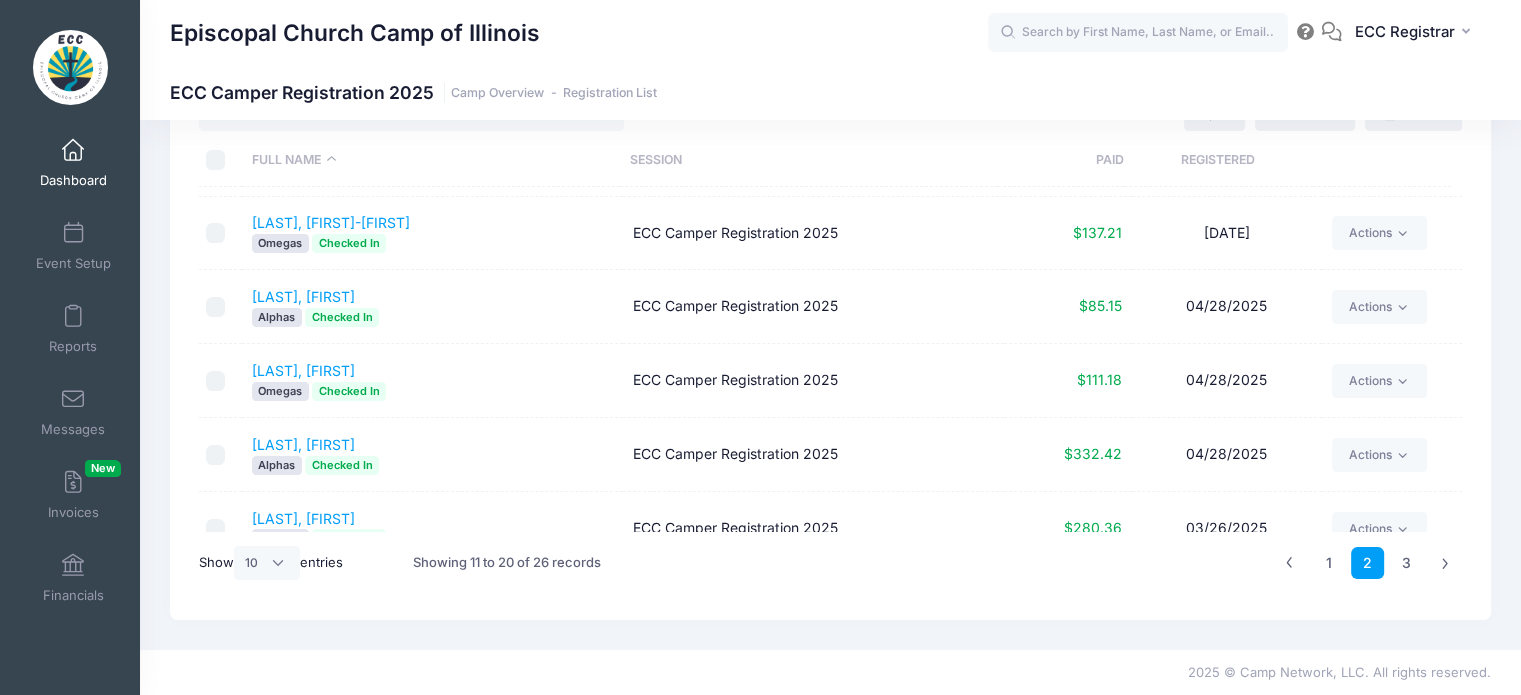 scroll, scrollTop: 392, scrollLeft: 0, axis: vertical 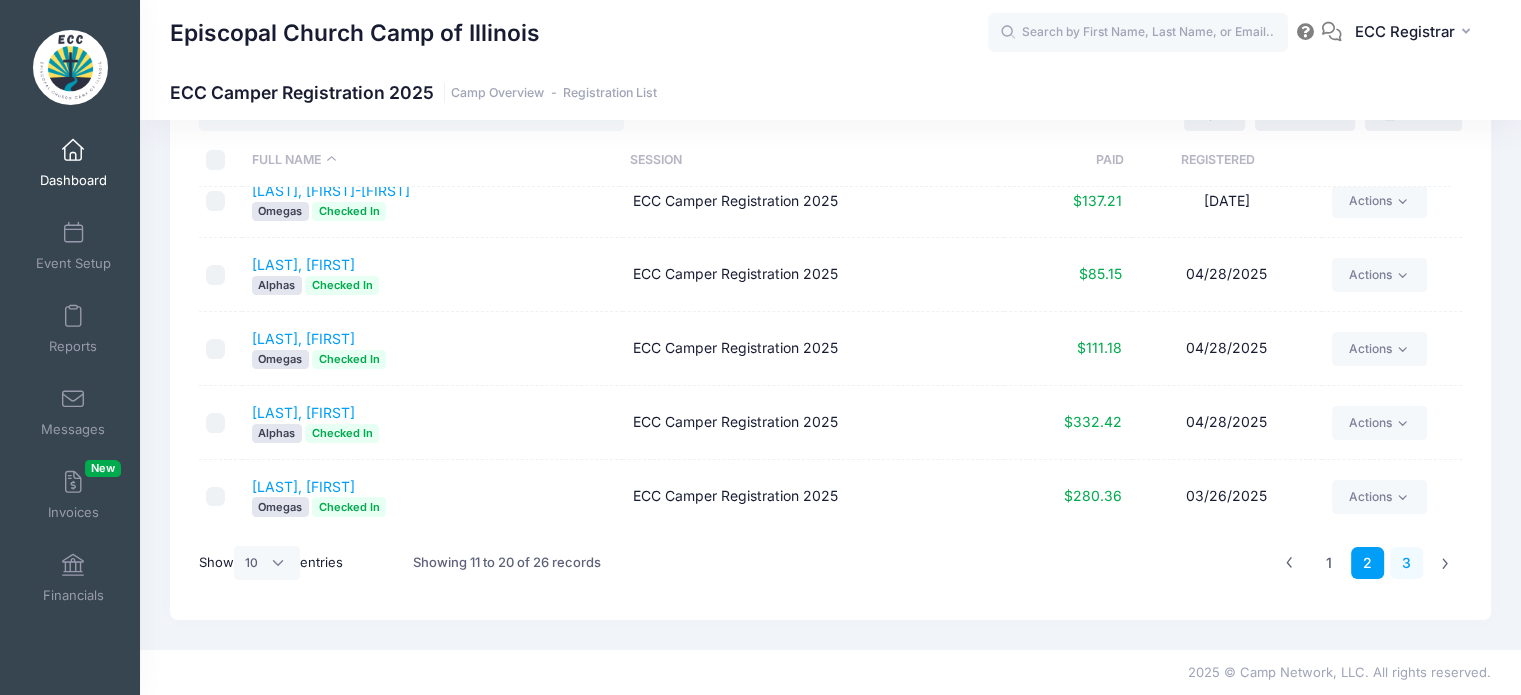 click on "3" at bounding box center [1406, 563] 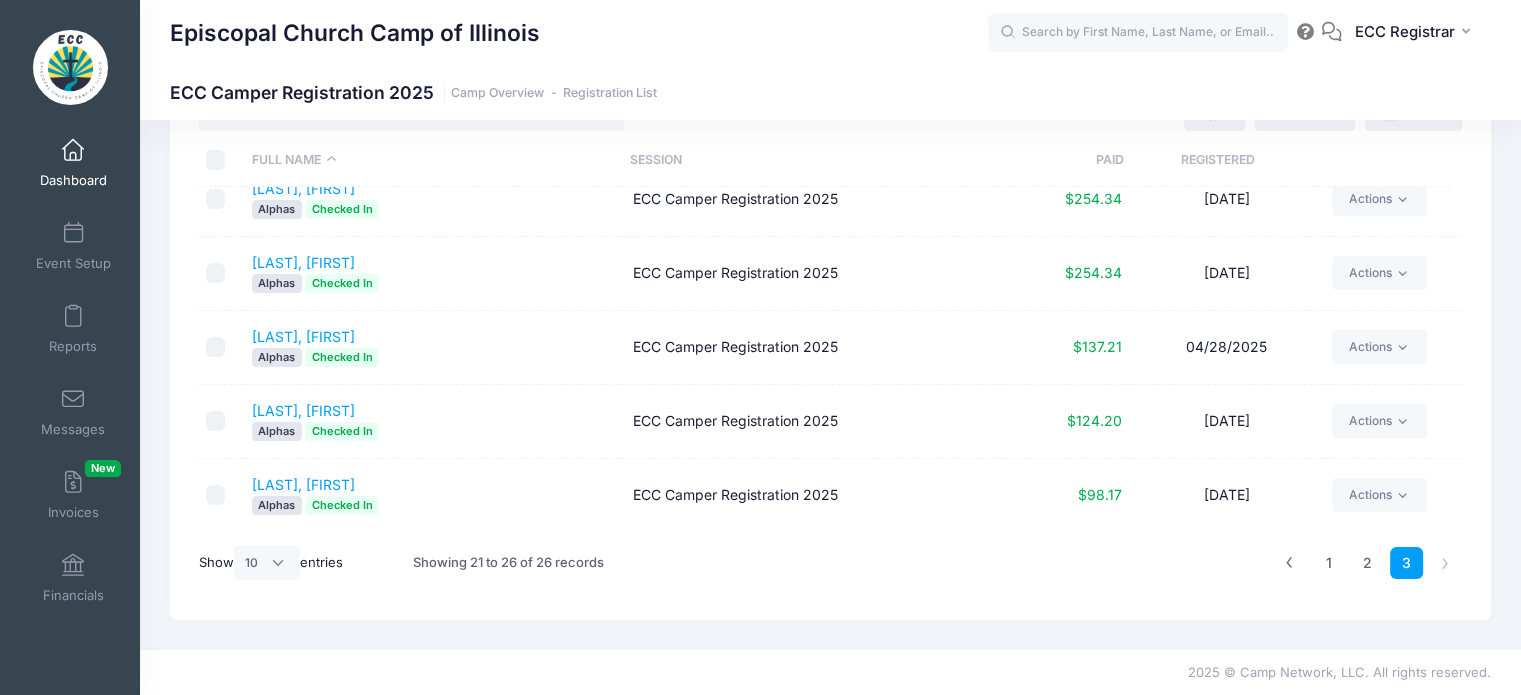 scroll, scrollTop: 96, scrollLeft: 0, axis: vertical 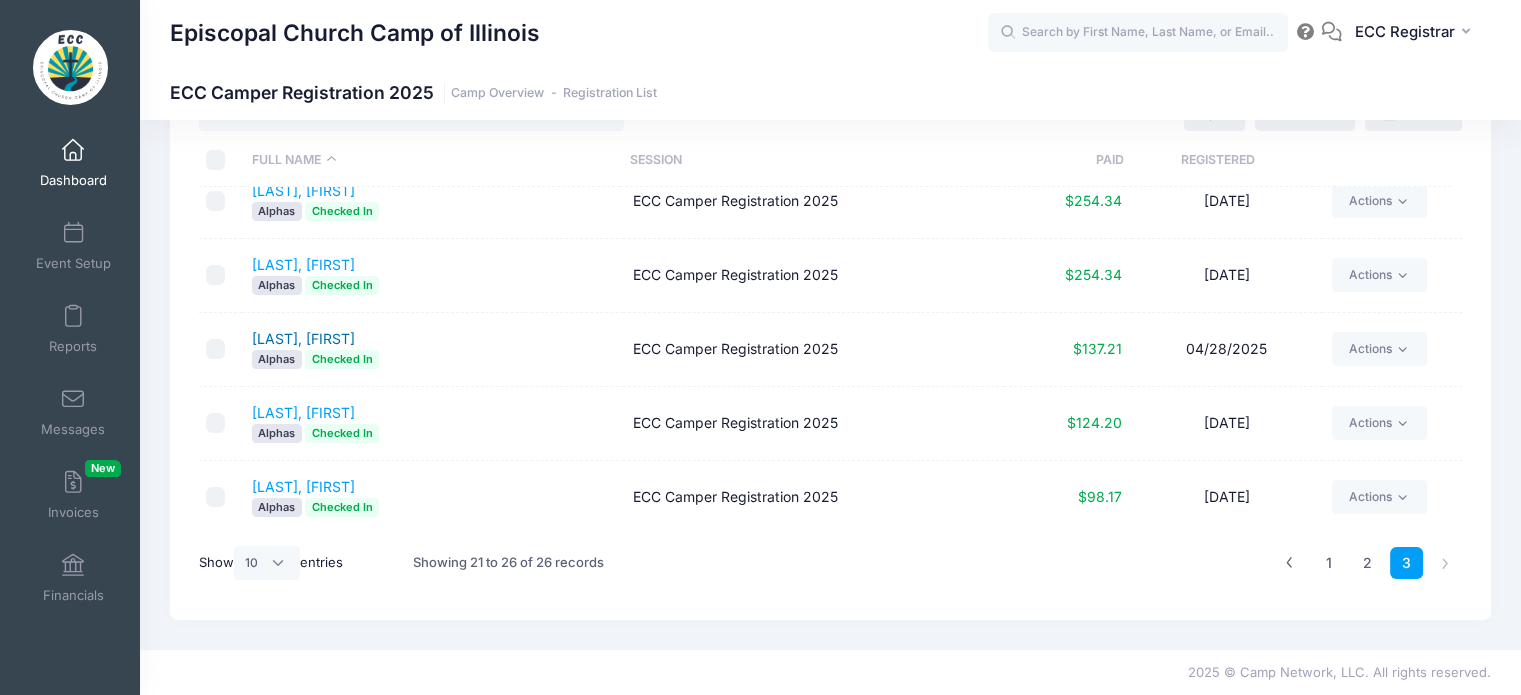 click on "Roberts, Maverick" at bounding box center [303, 338] 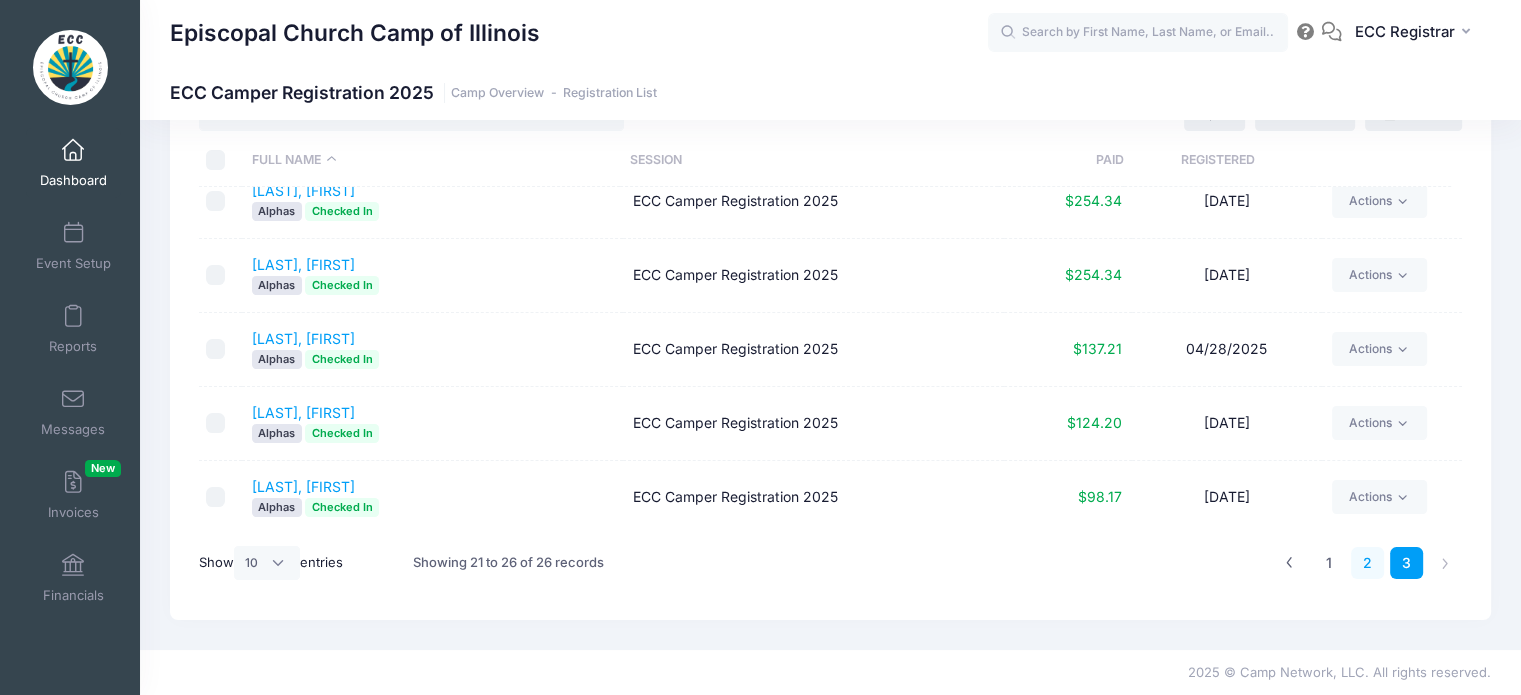 click on "2" at bounding box center [1367, 563] 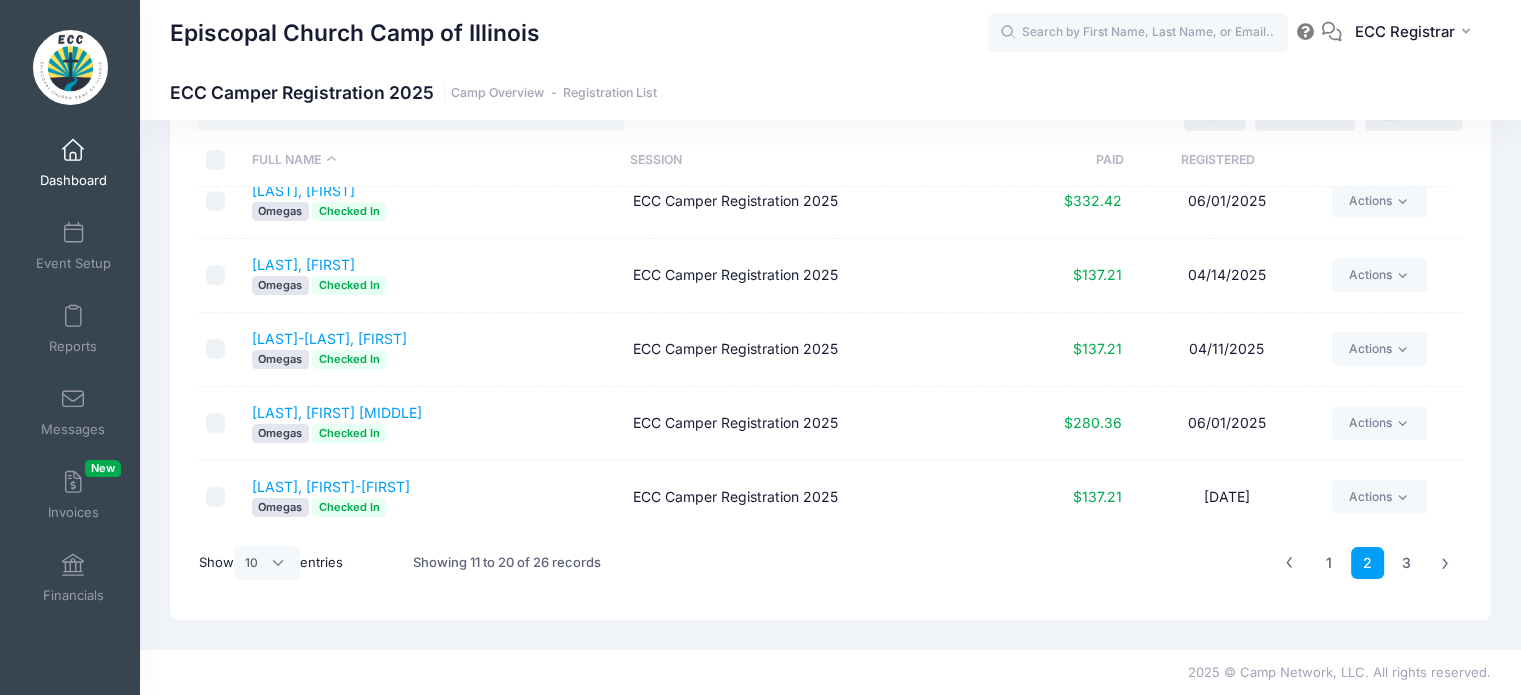 drag, startPoint x: 1461, startPoint y: 306, endPoint x: 1476, endPoint y: 397, distance: 92.22798 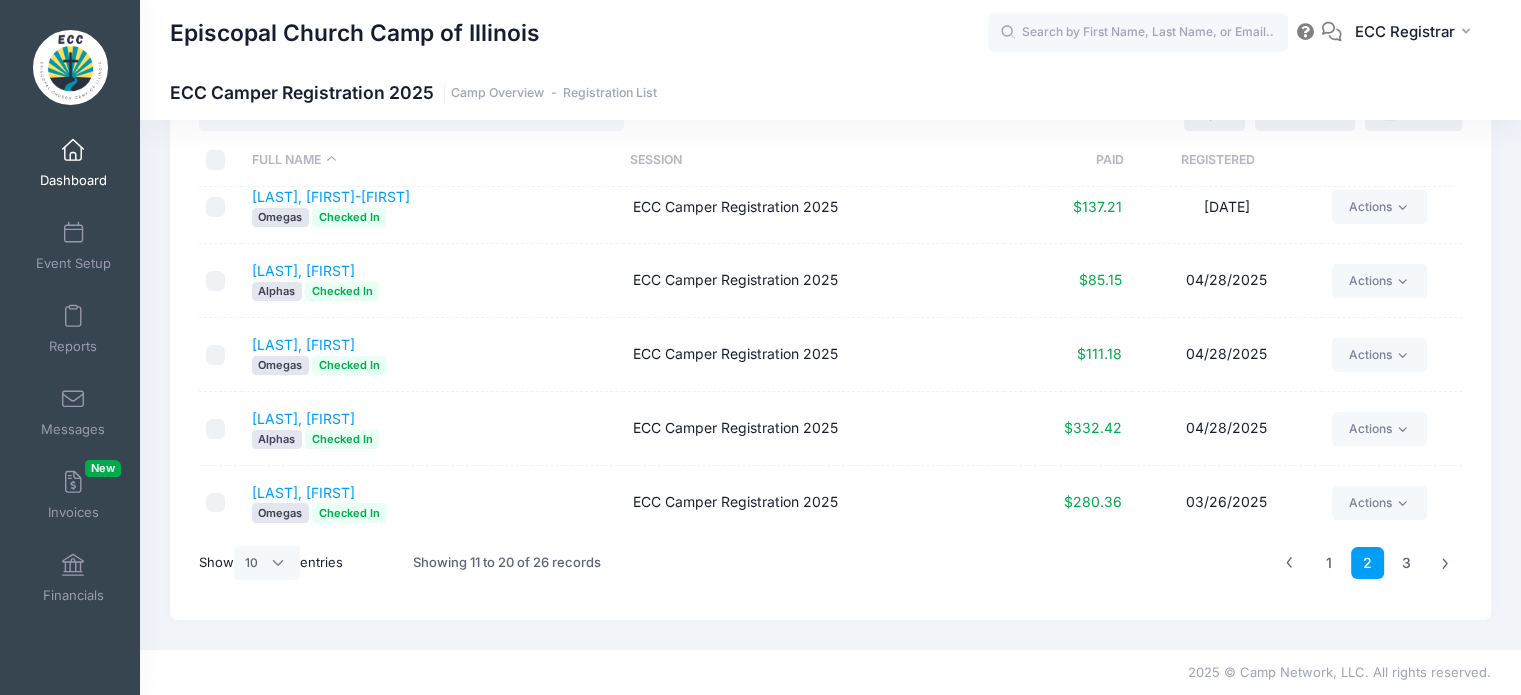 scroll, scrollTop: 392, scrollLeft: 0, axis: vertical 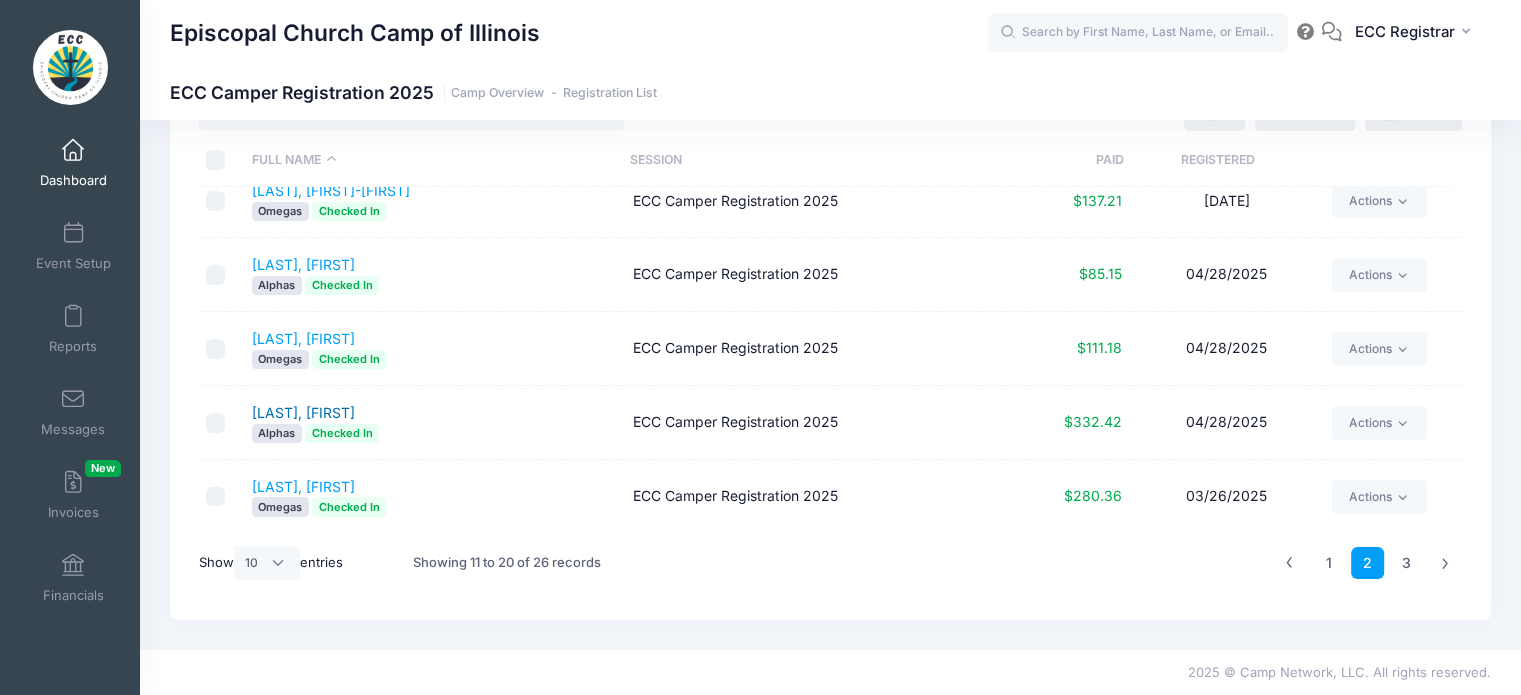 click on "McCrary, Owen" at bounding box center (303, 412) 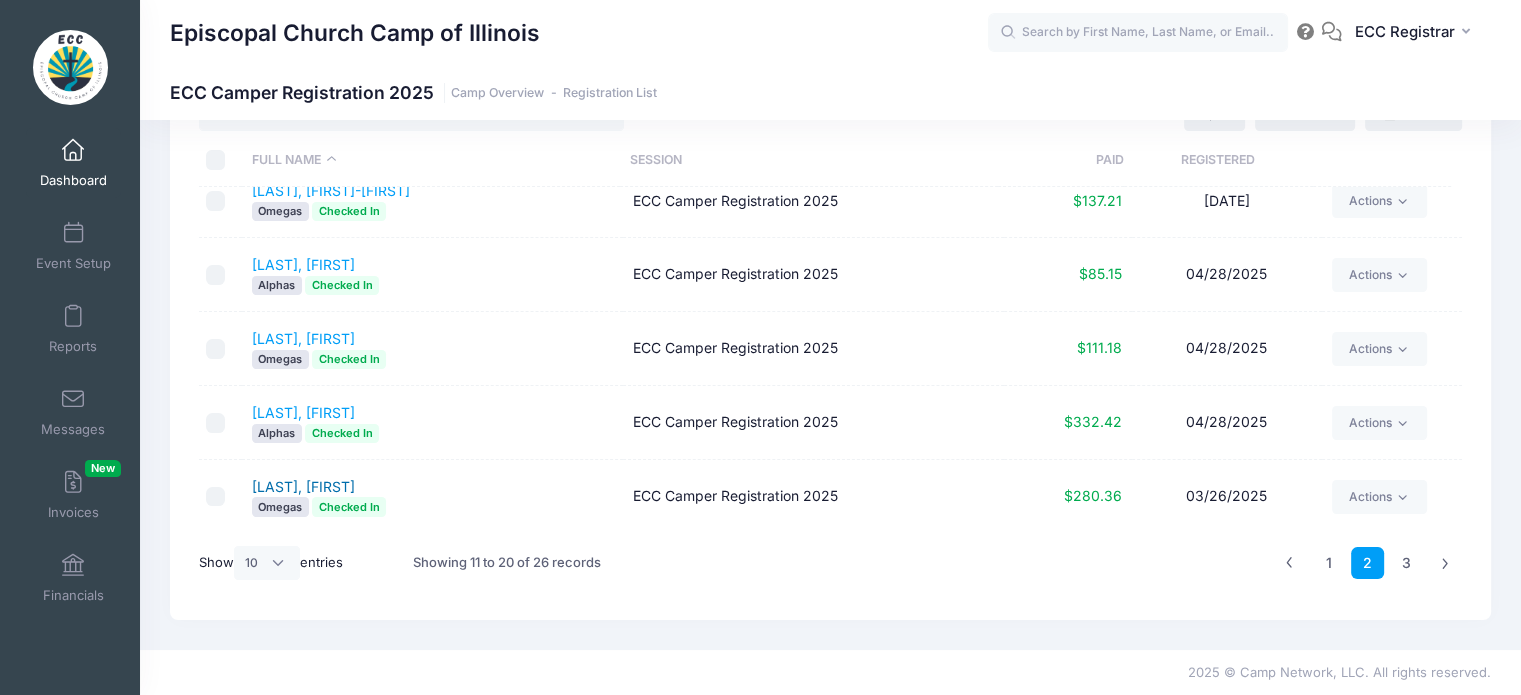 click on "North, Bailey" at bounding box center (303, 486) 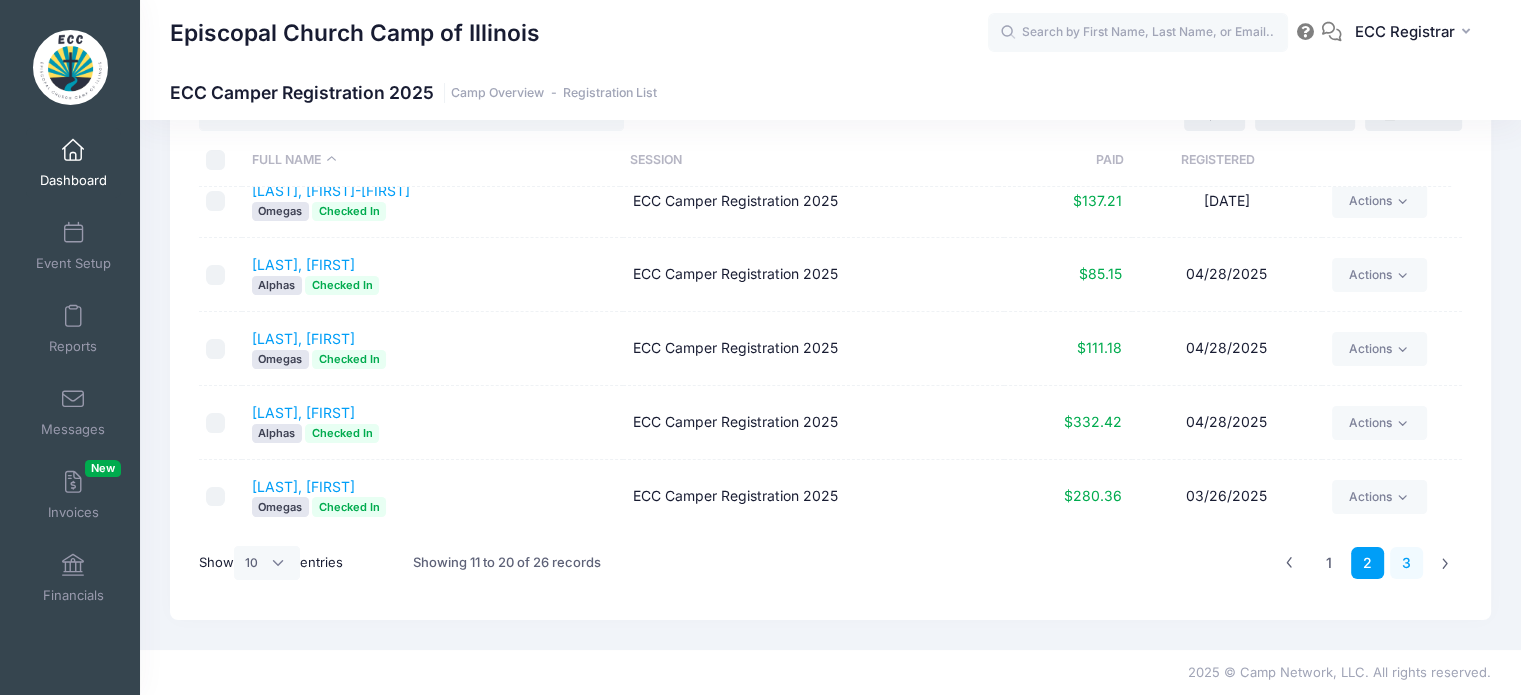 click on "3" at bounding box center [1406, 563] 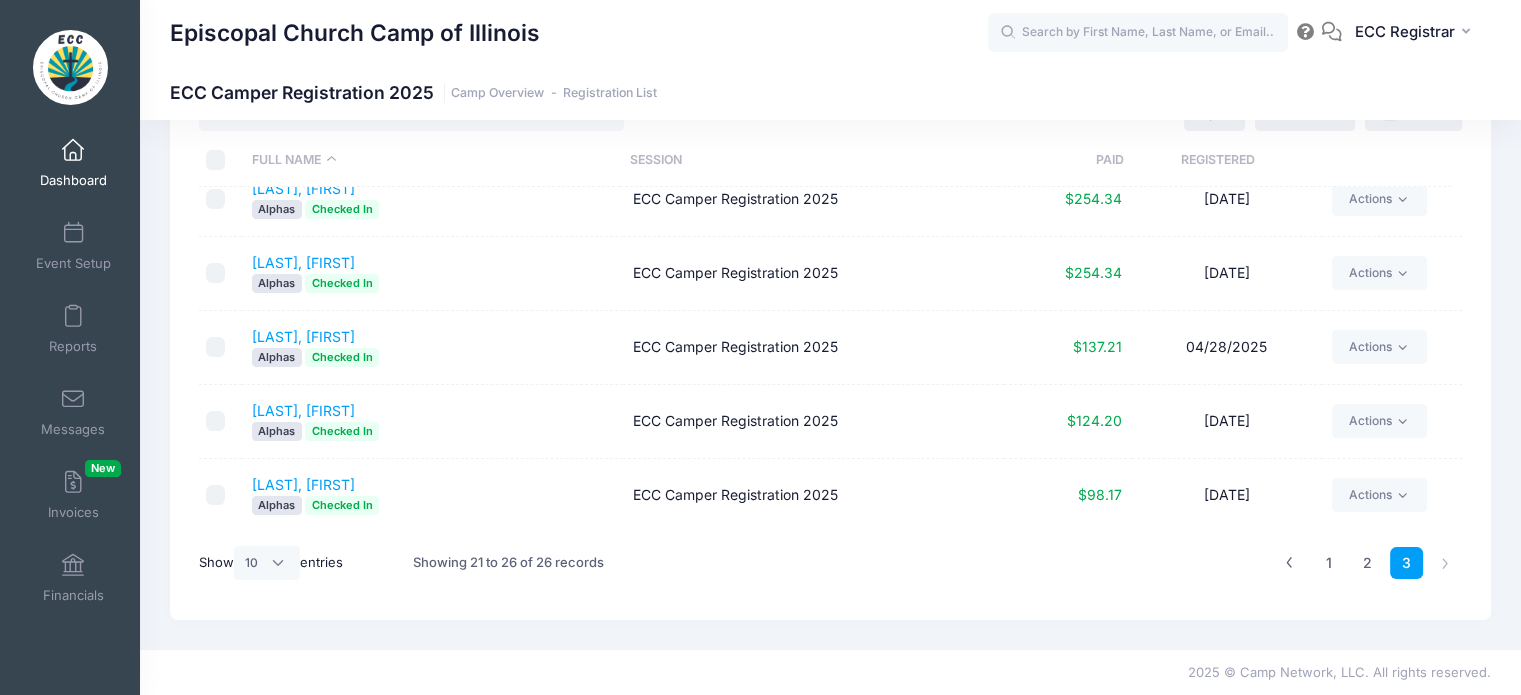 scroll, scrollTop: 96, scrollLeft: 0, axis: vertical 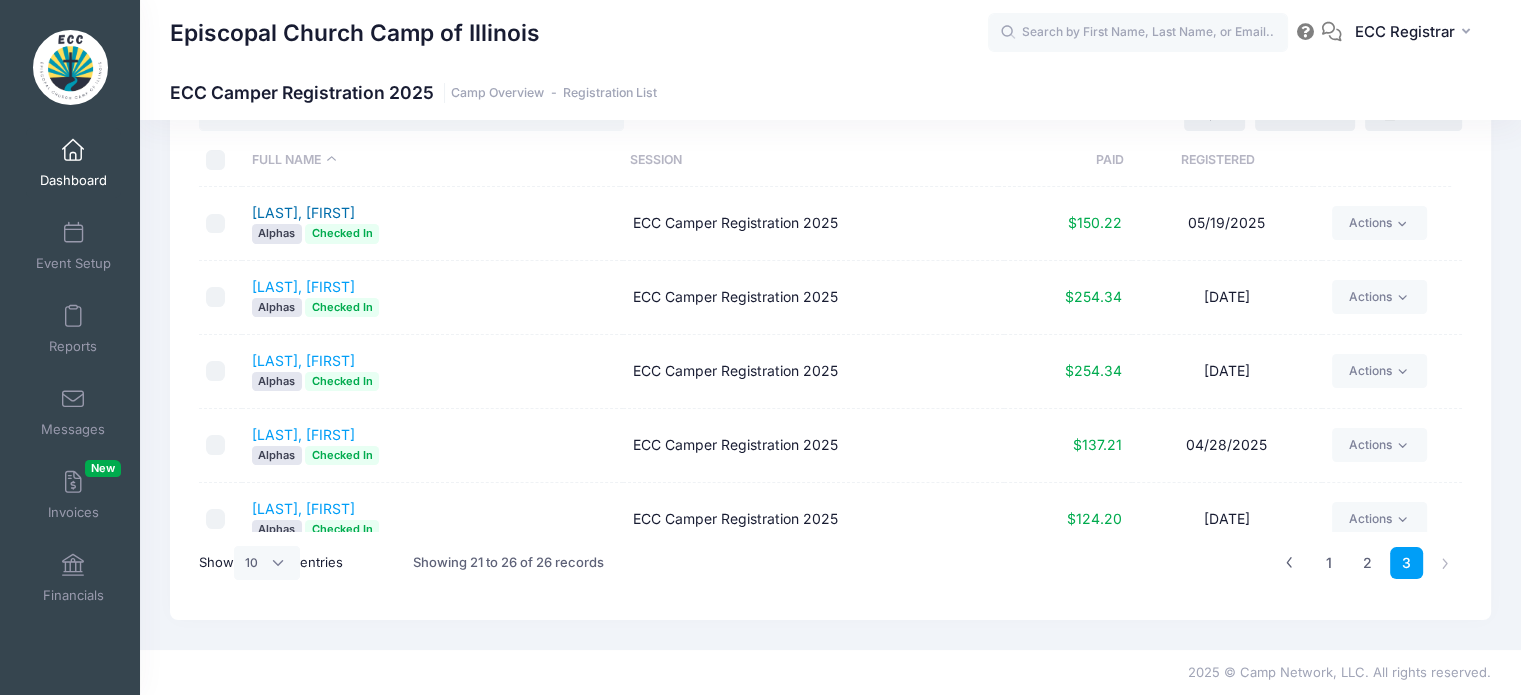 click on "Peterson, Karsten" at bounding box center (303, 212) 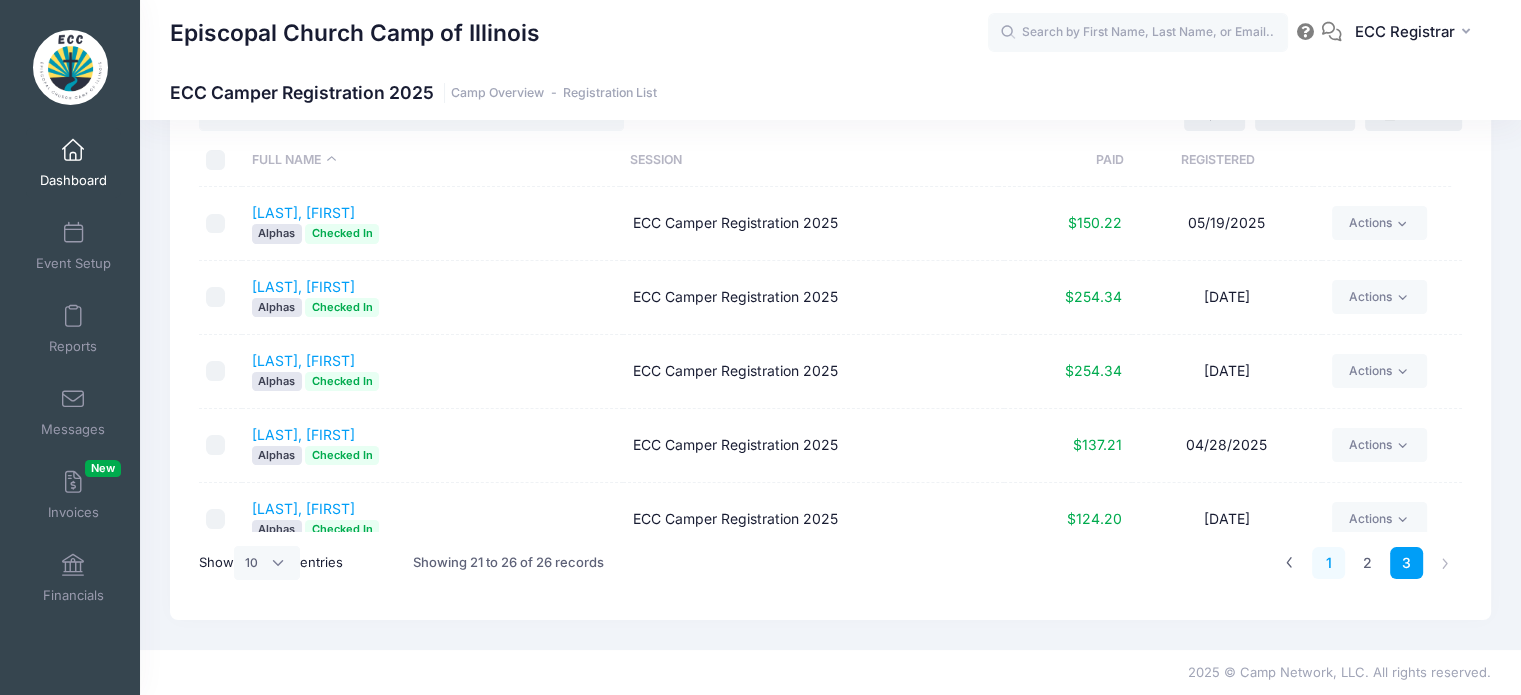 click on "1" at bounding box center [1328, 563] 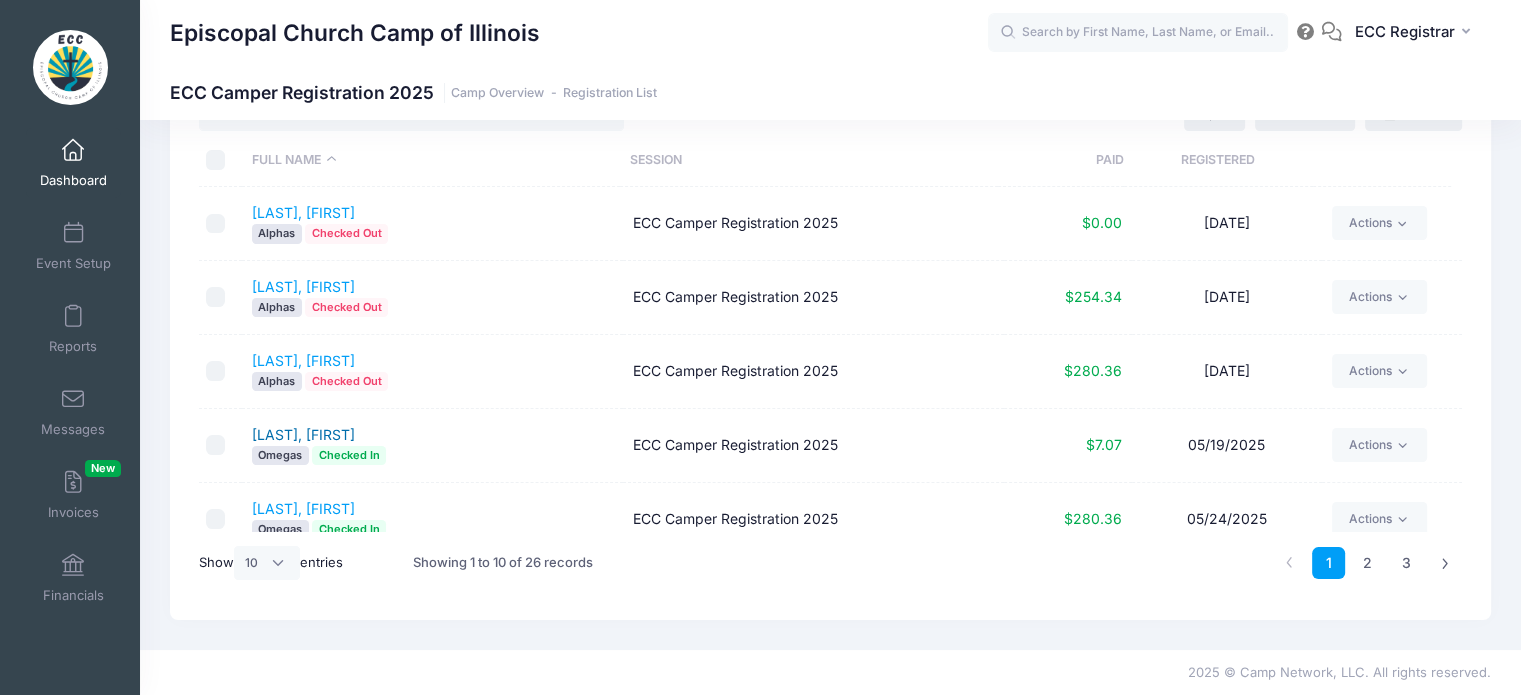 click on "Calbreath, Preston" at bounding box center [303, 434] 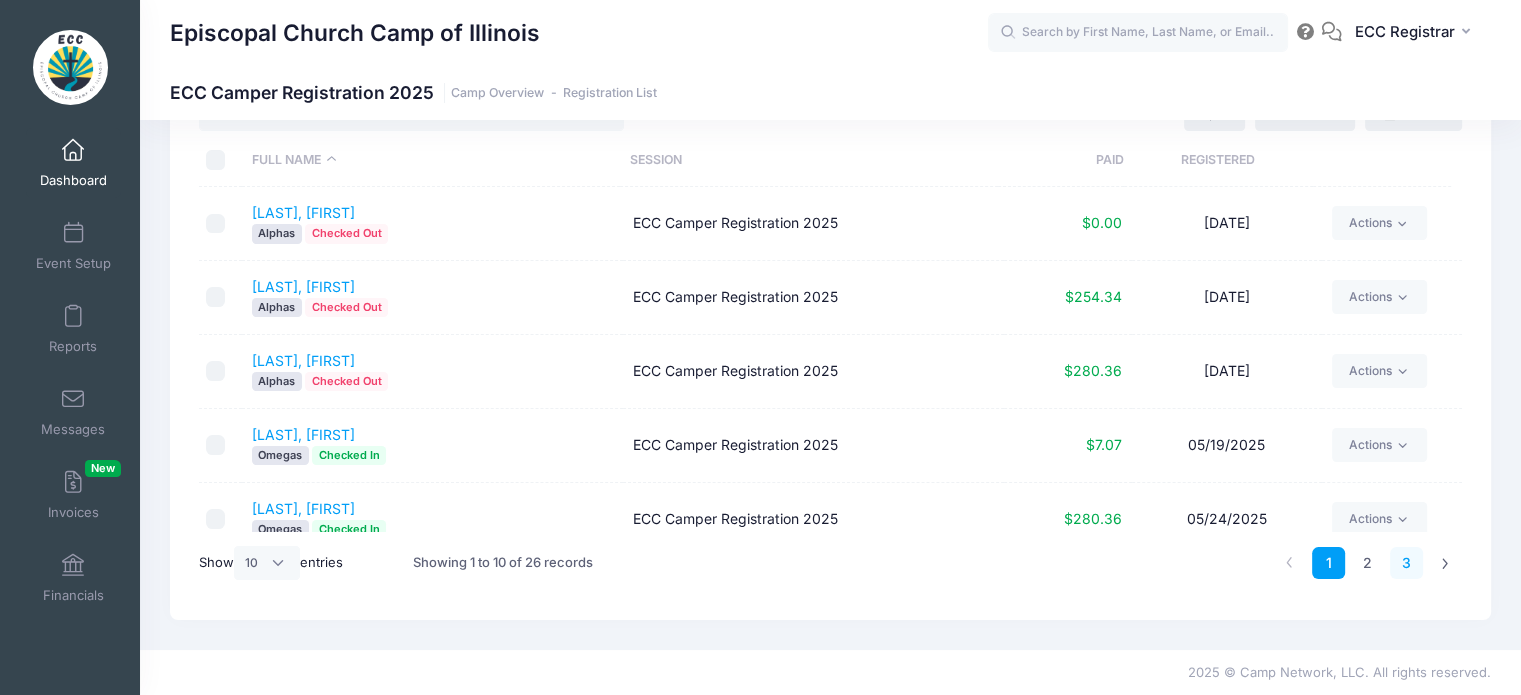click on "3" at bounding box center (1406, 563) 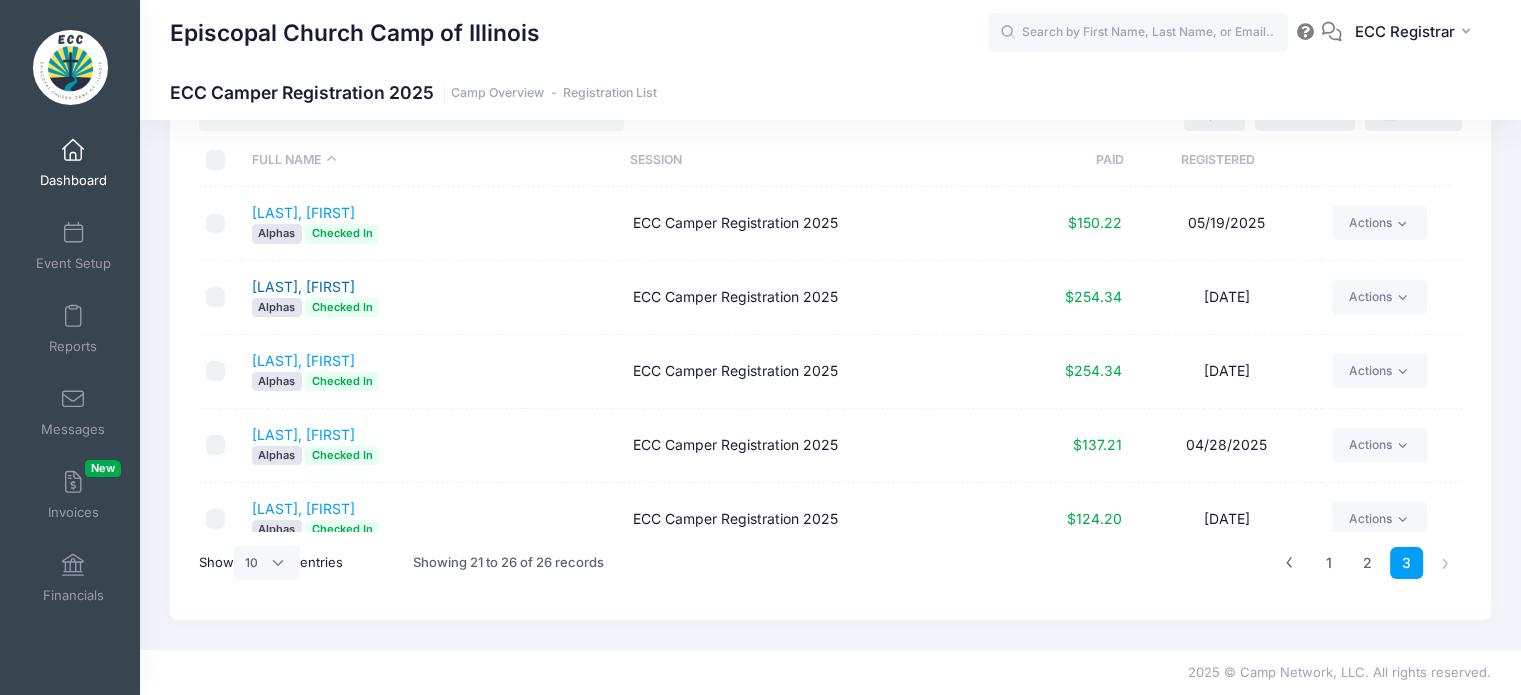 click on "Resner, Benjamin" at bounding box center [303, 286] 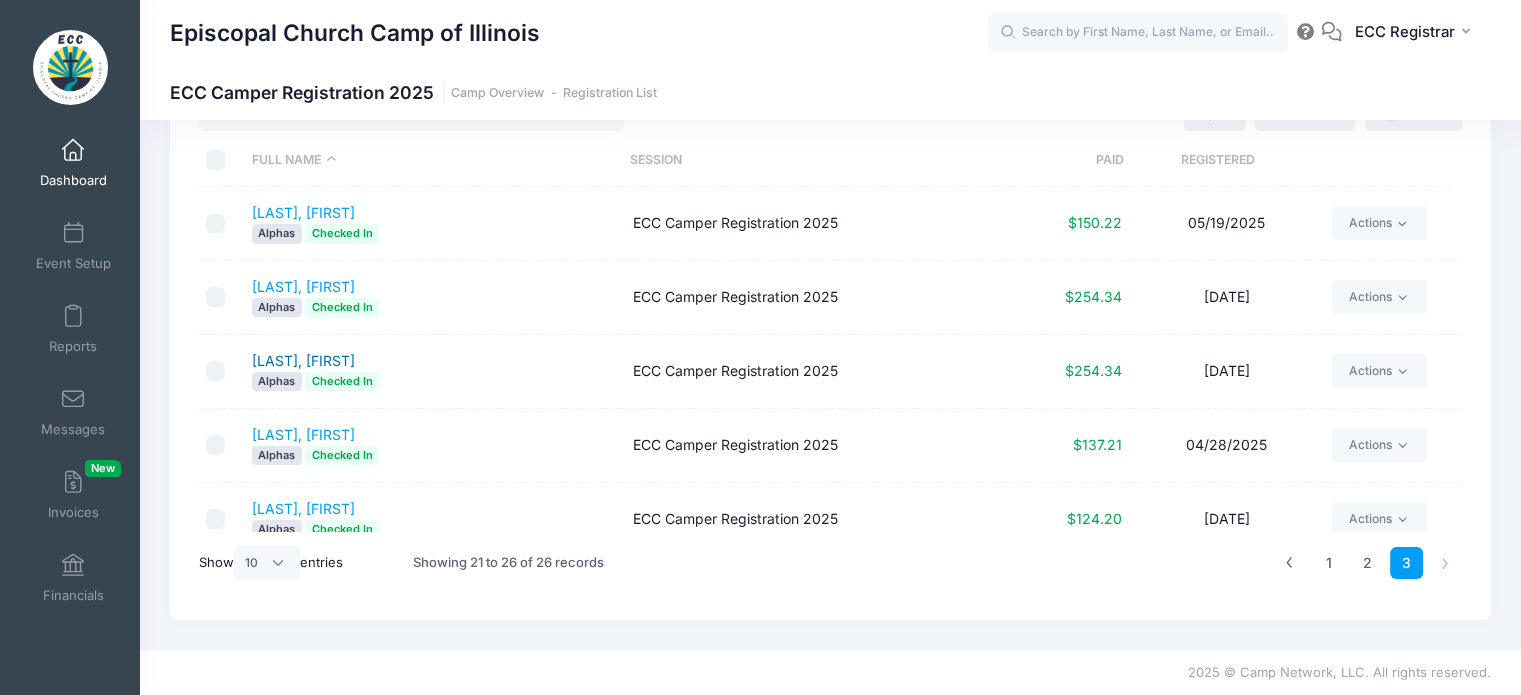 click on "Resner, Charlotte" at bounding box center (303, 360) 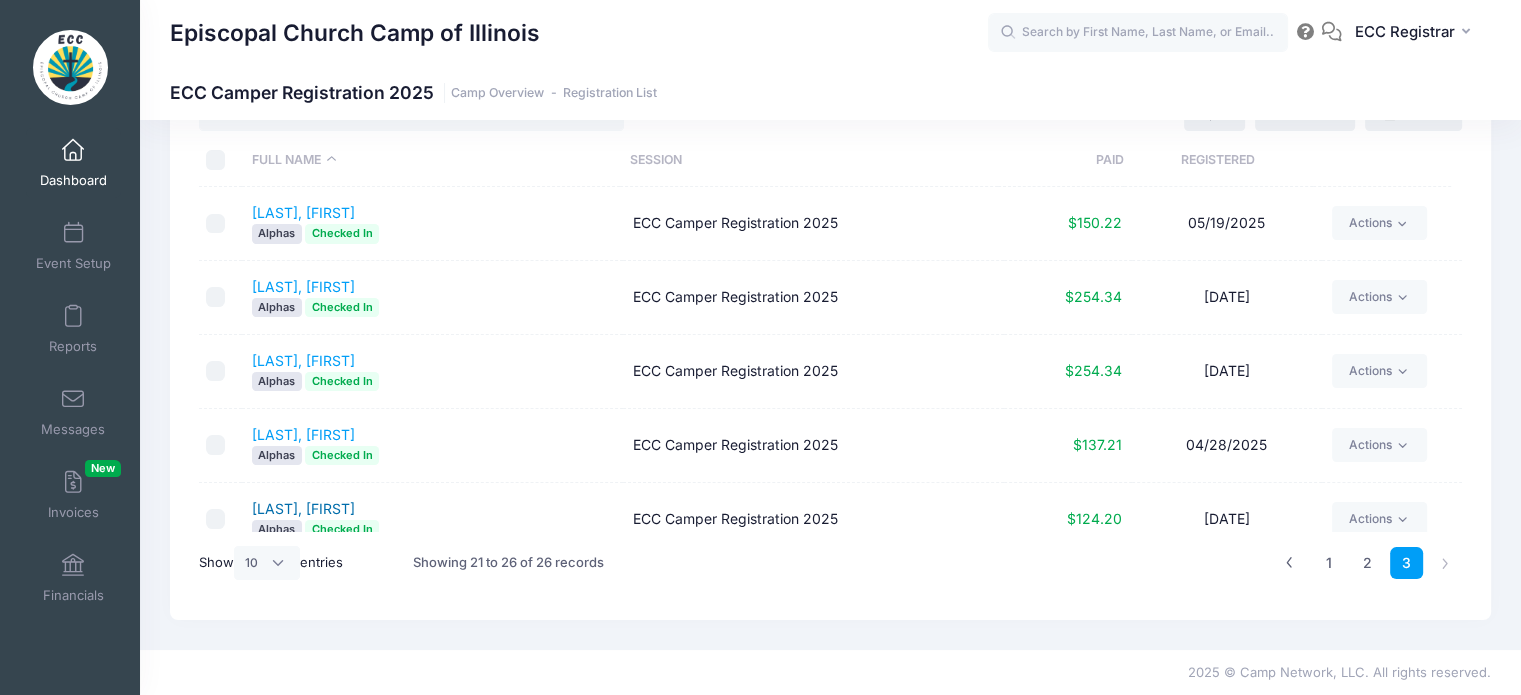 click on "States, Emma" at bounding box center (303, 508) 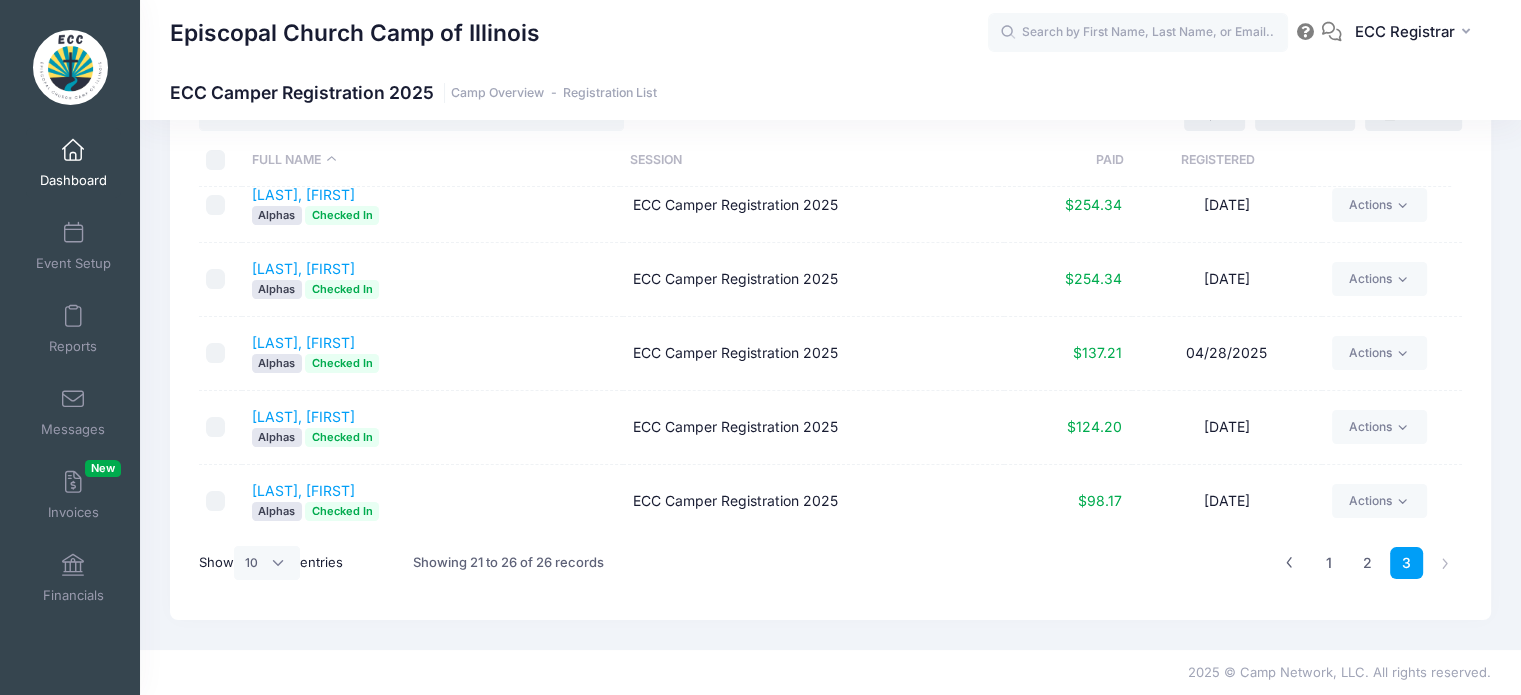 scroll, scrollTop: 96, scrollLeft: 0, axis: vertical 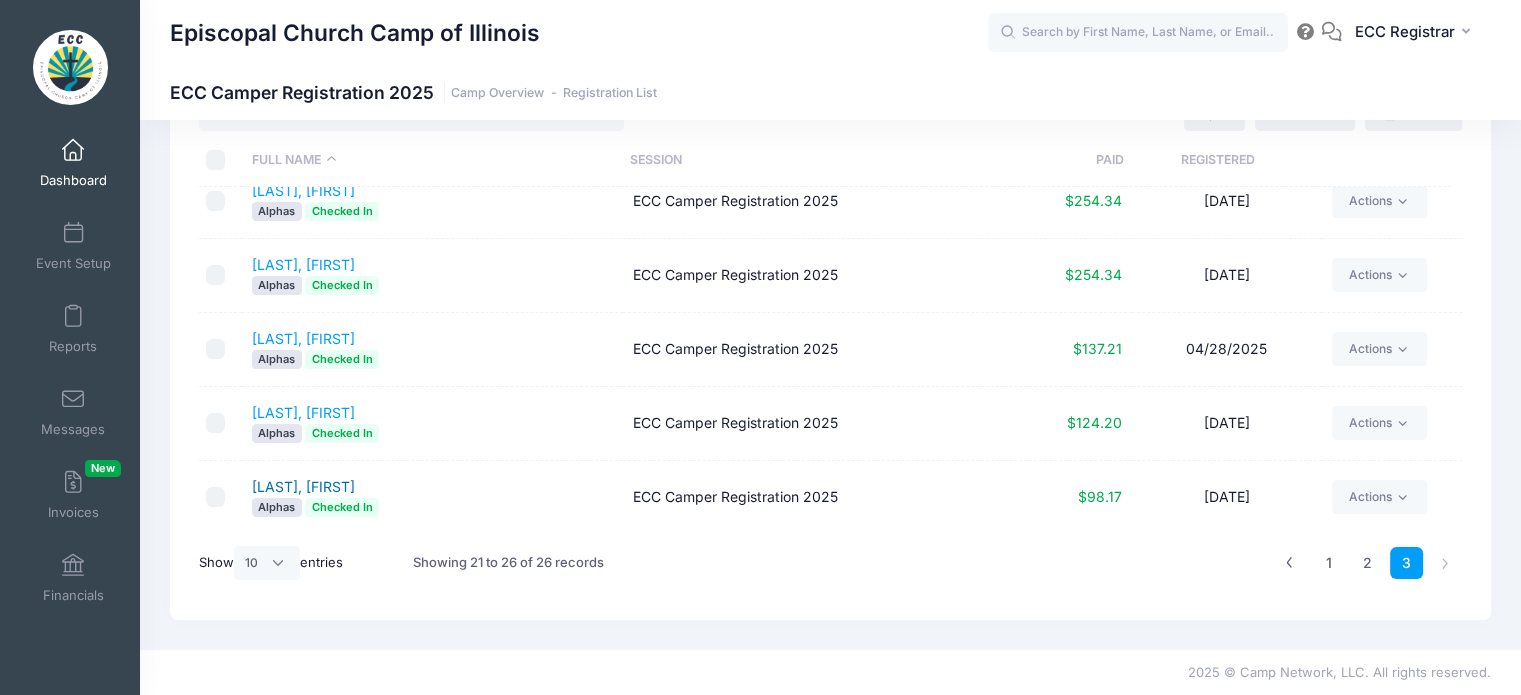 click on "[LAST], [FIRST]" at bounding box center [303, 486] 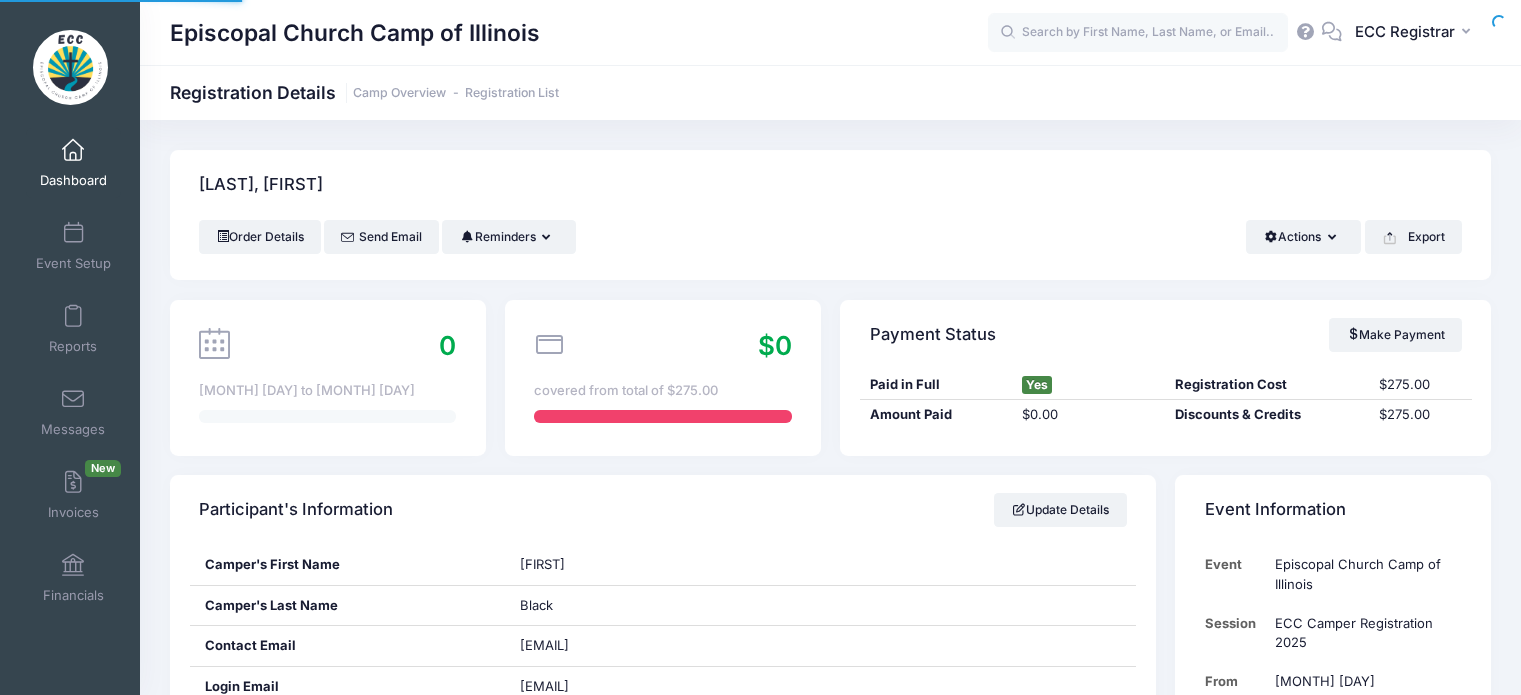 scroll, scrollTop: 0, scrollLeft: 0, axis: both 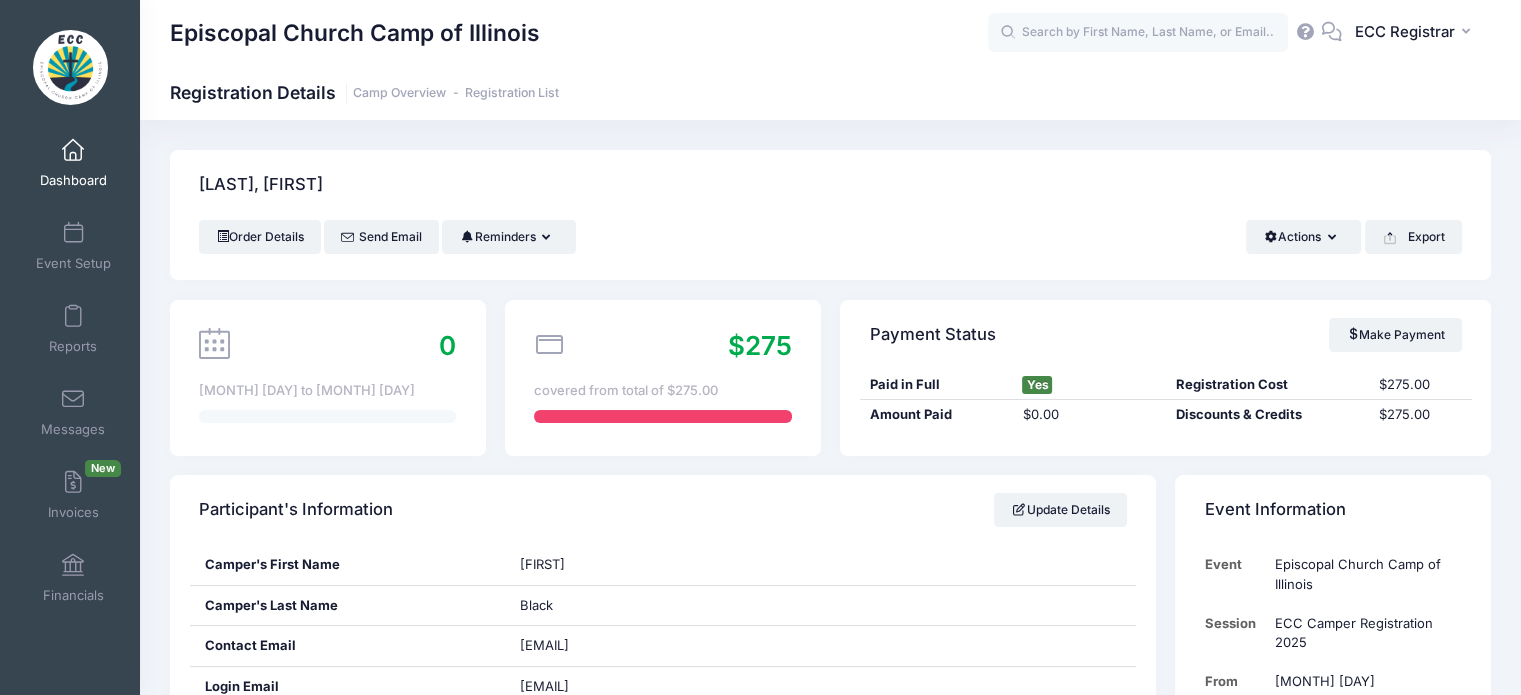 click on "Black, Raylin" at bounding box center [830, 185] 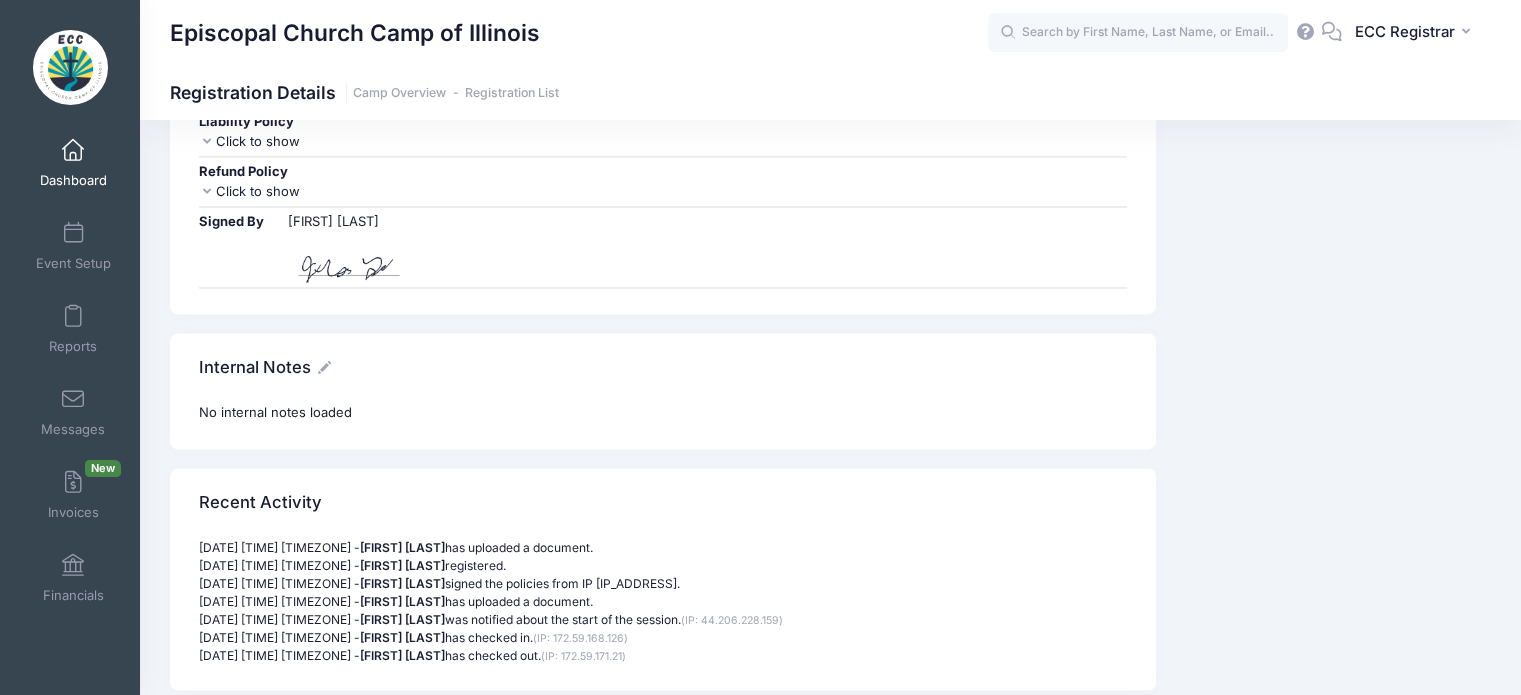 scroll, scrollTop: 3273, scrollLeft: 0, axis: vertical 